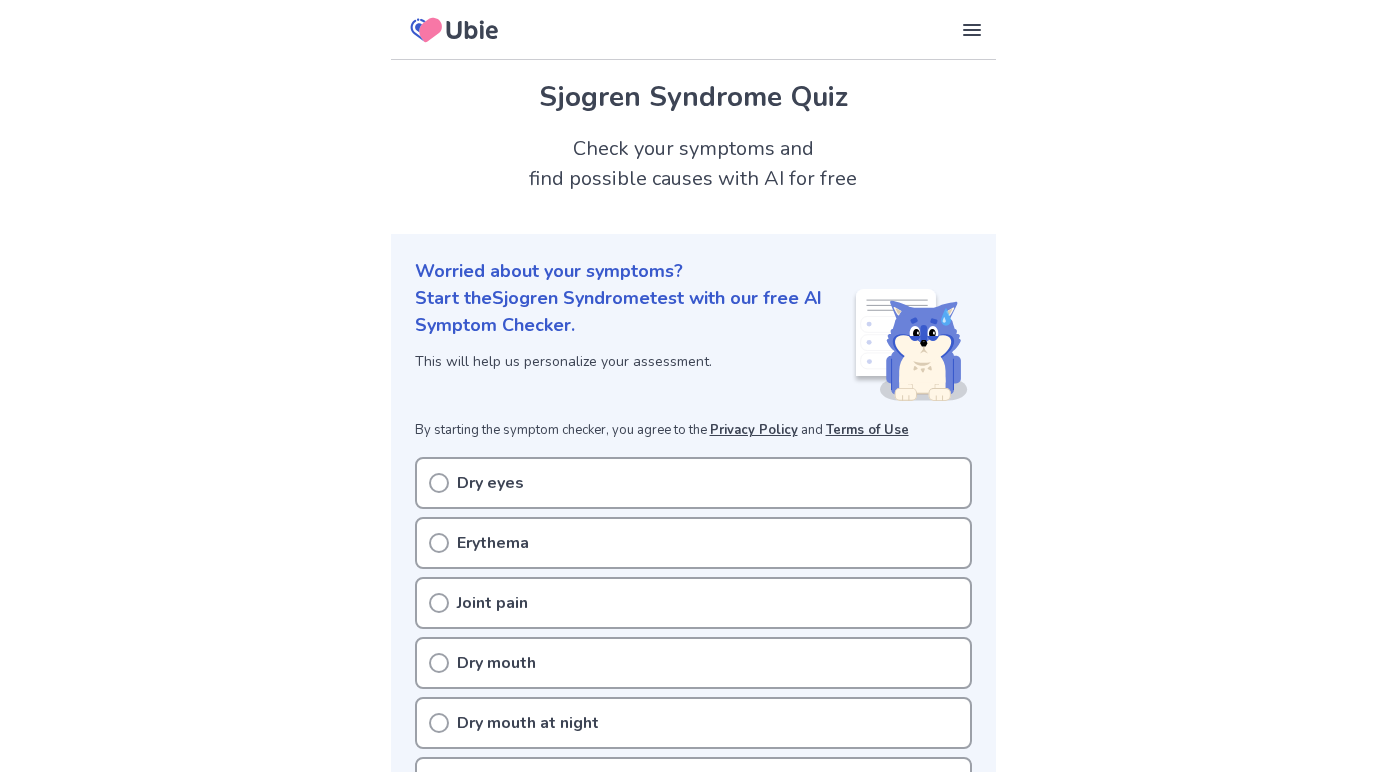 scroll, scrollTop: 47, scrollLeft: 0, axis: vertical 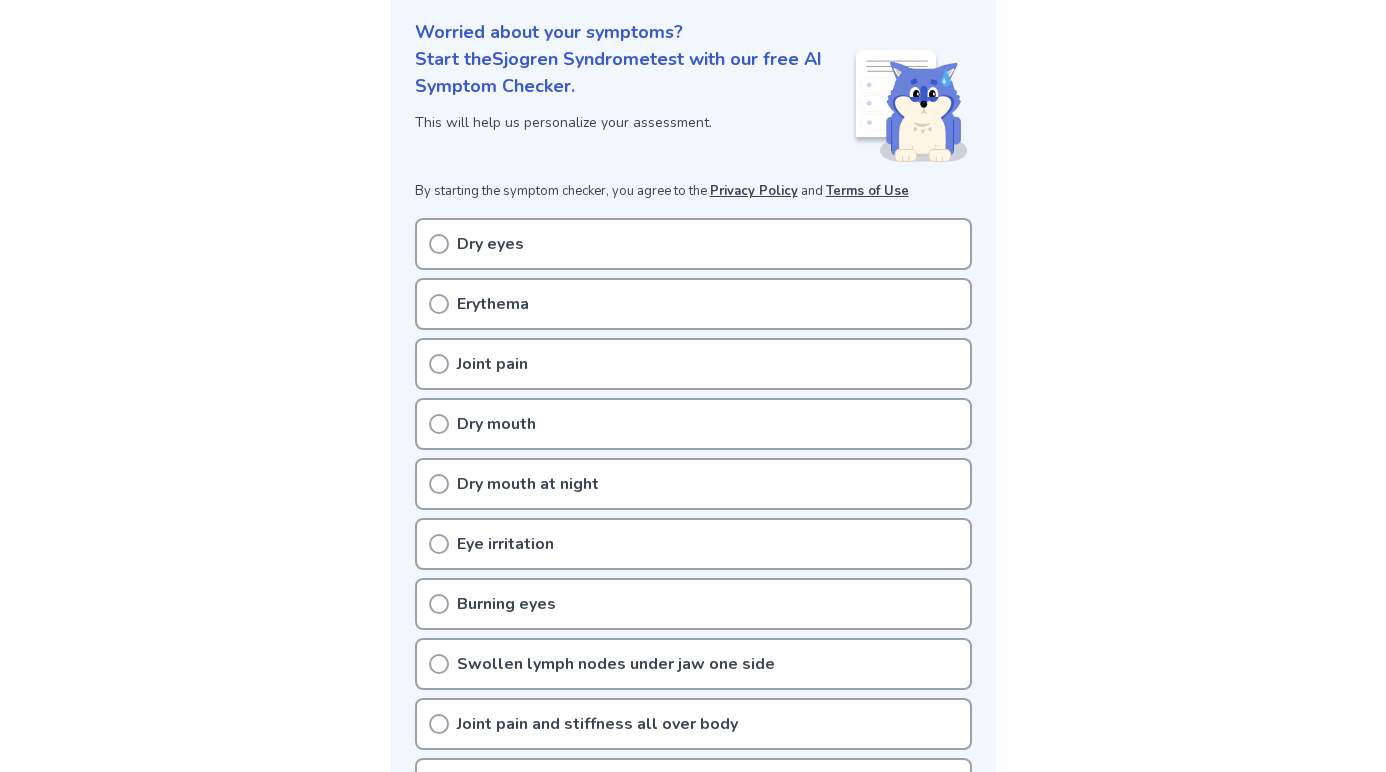 click 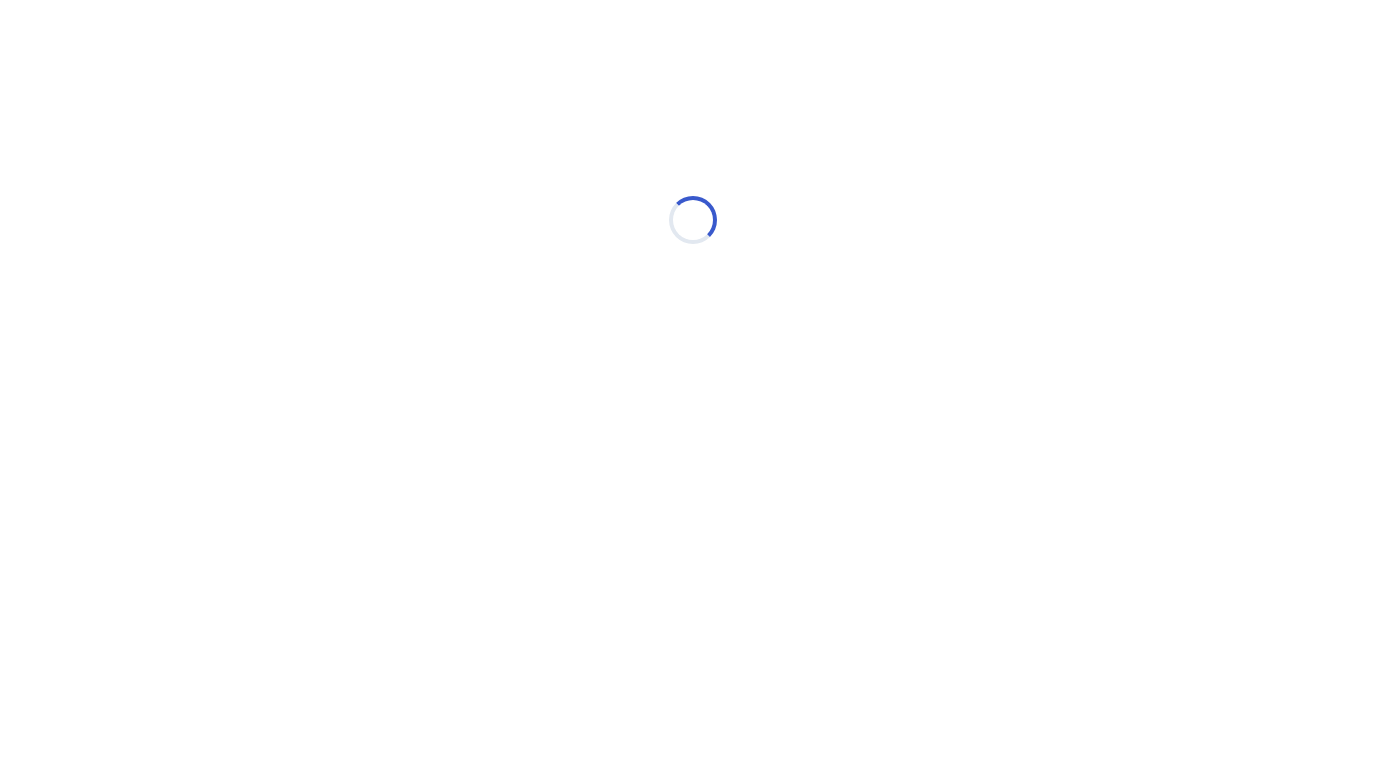 scroll, scrollTop: 0, scrollLeft: 0, axis: both 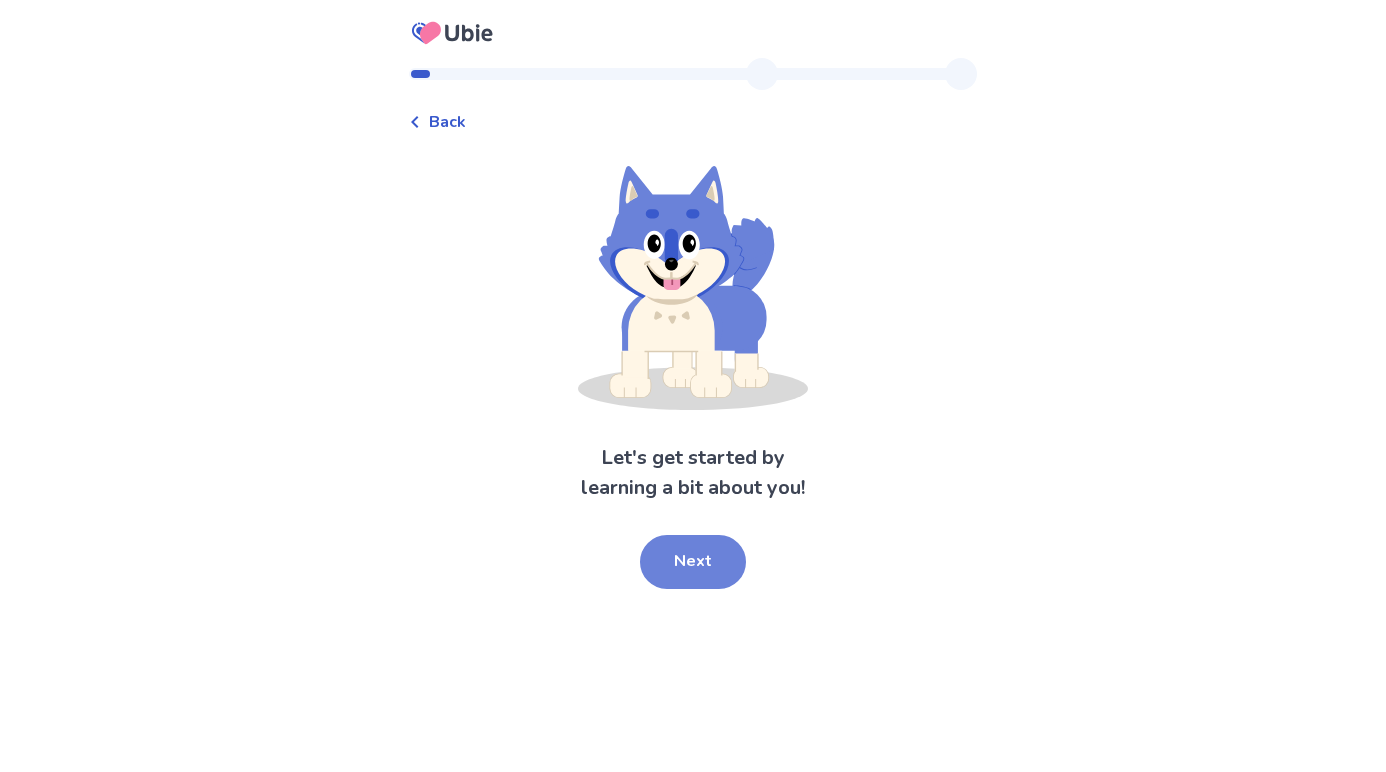 click on "Next" at bounding box center (693, 562) 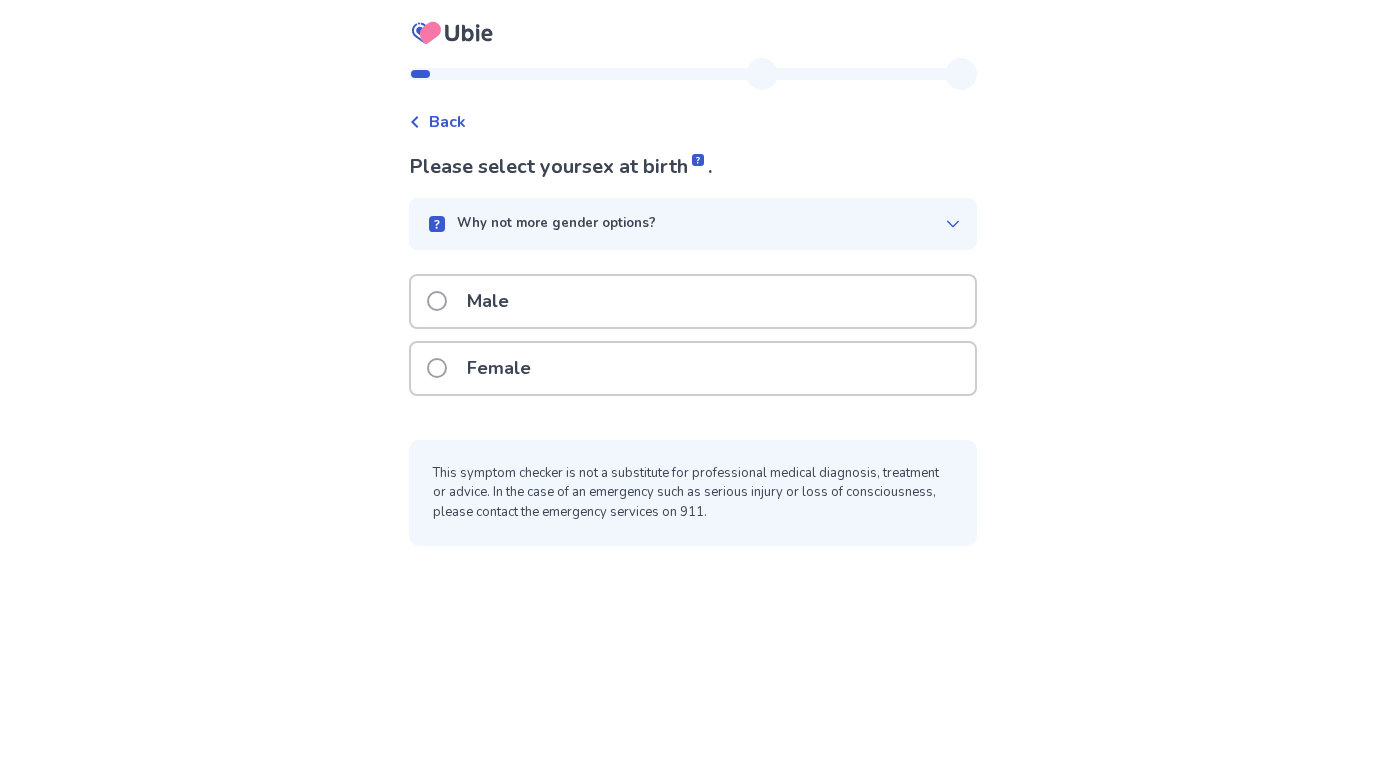 click at bounding box center [437, 368] 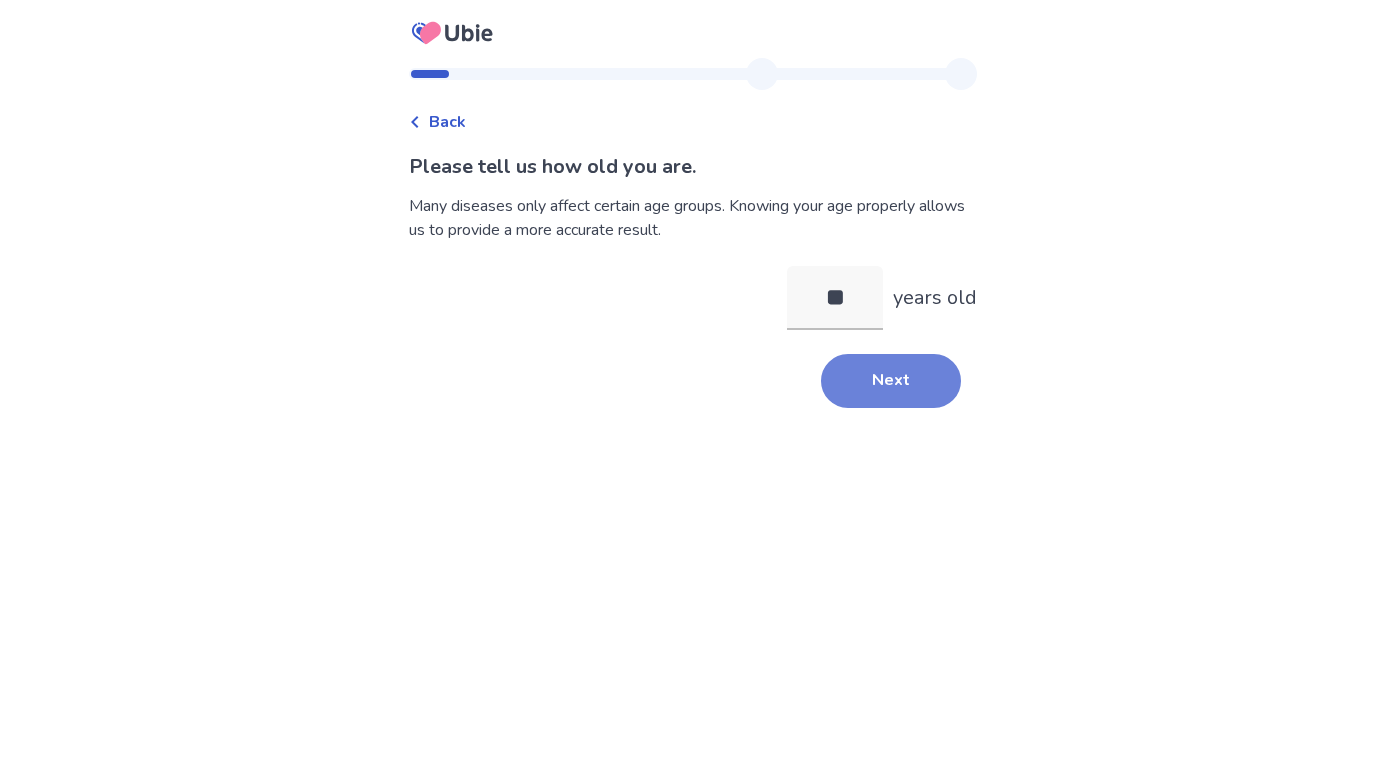 type on "**" 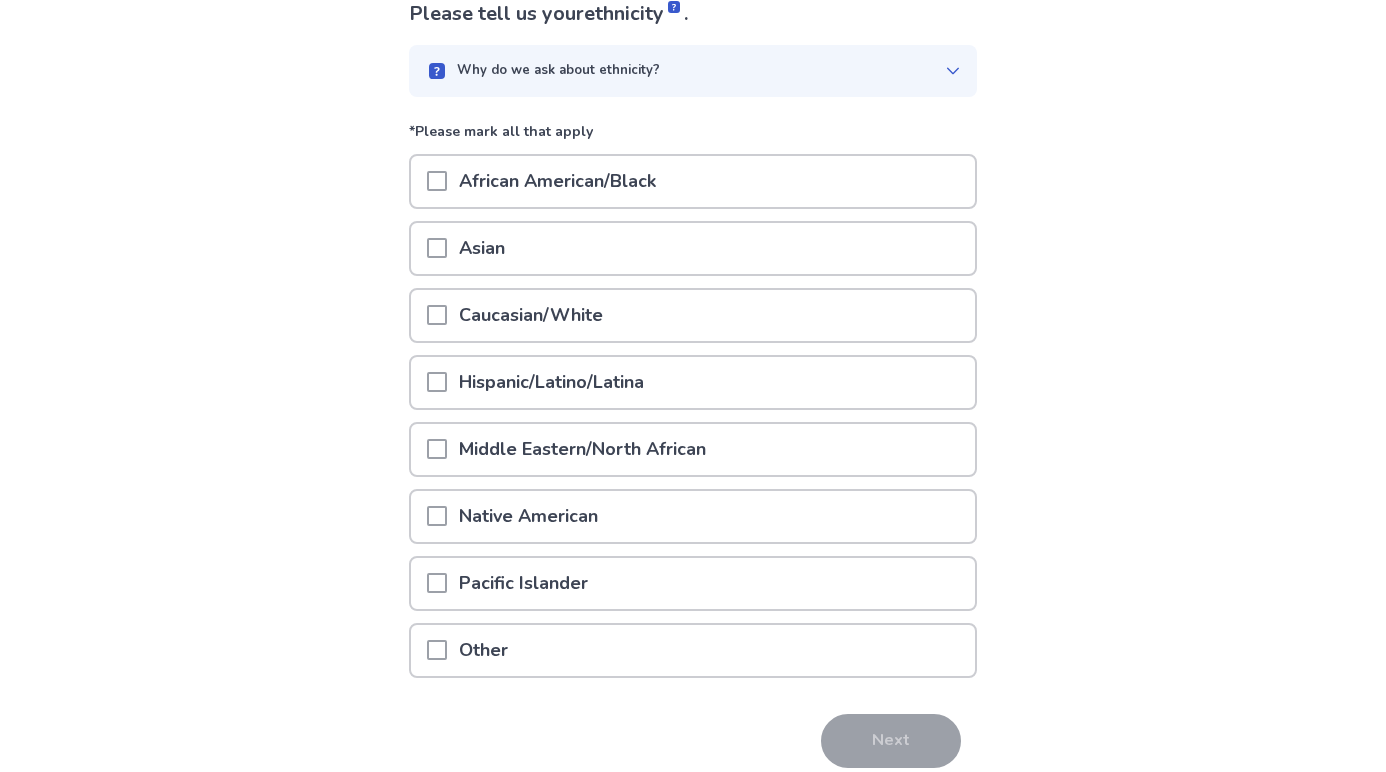scroll, scrollTop: 162, scrollLeft: 0, axis: vertical 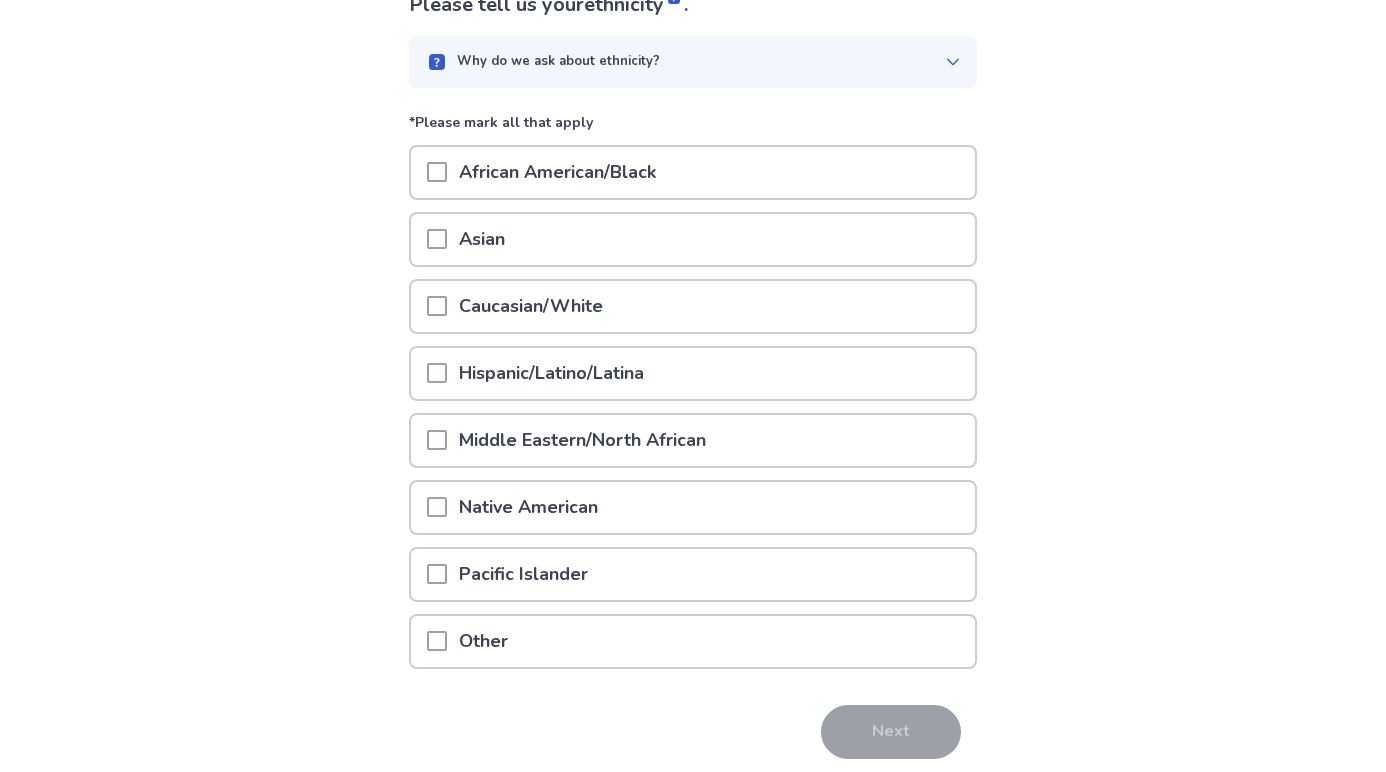 click at bounding box center (437, 306) 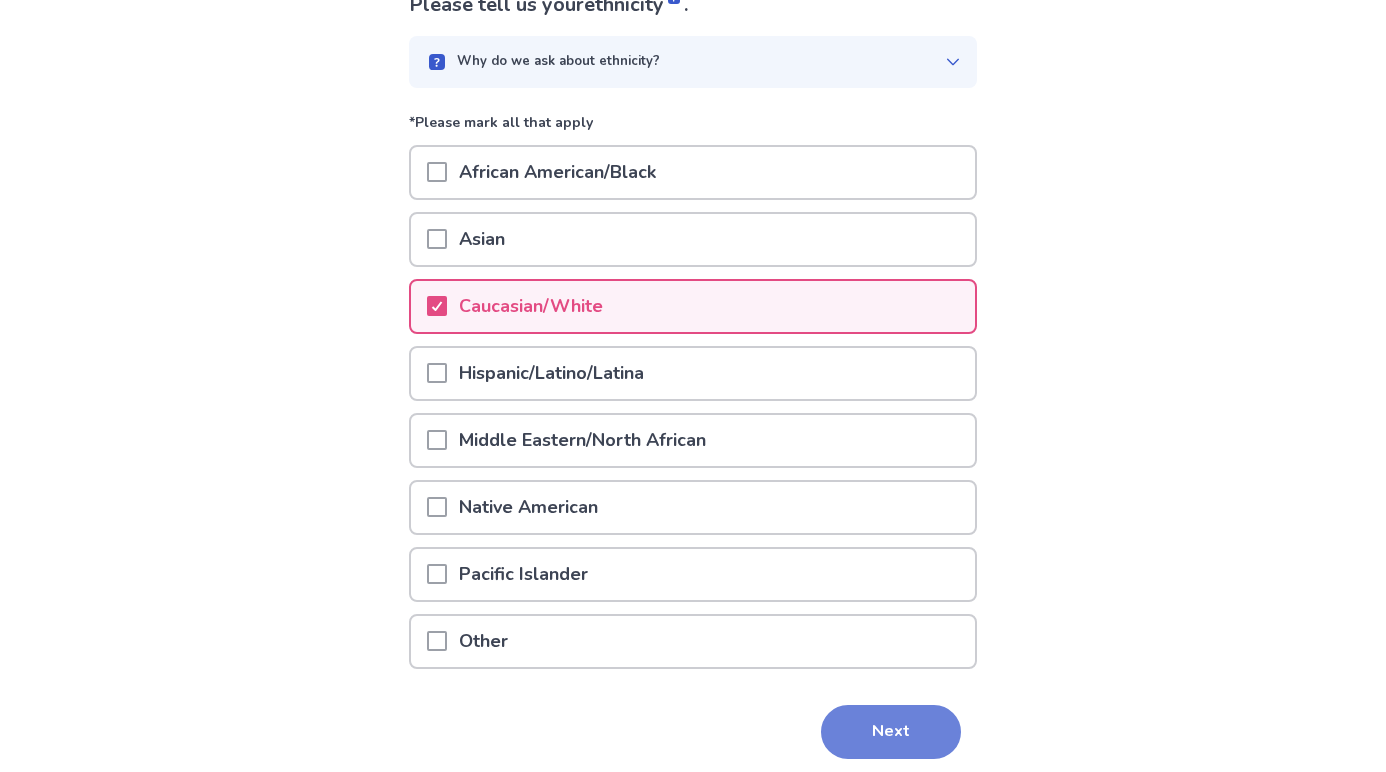 click on "Next" at bounding box center (891, 732) 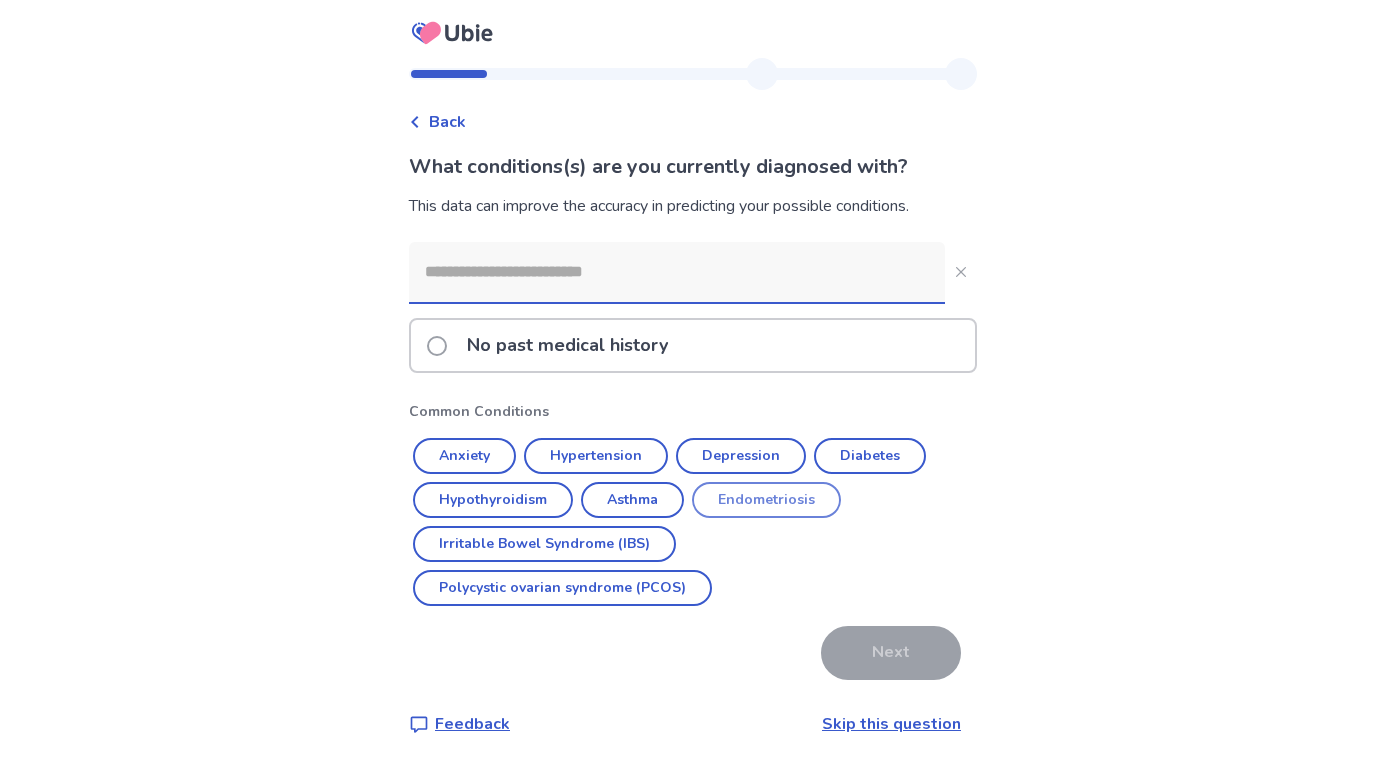 click on "Endometriosis" at bounding box center (766, 500) 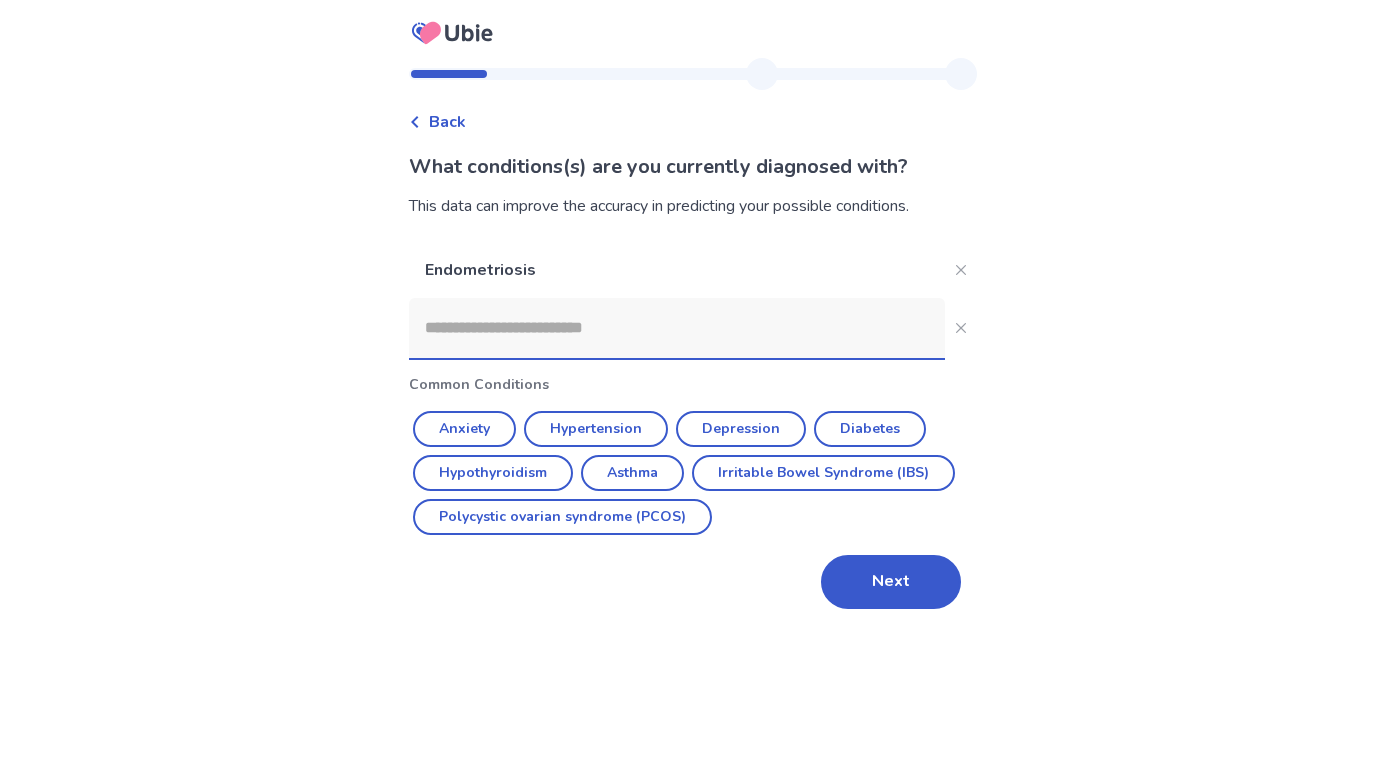 click at bounding box center [677, 328] 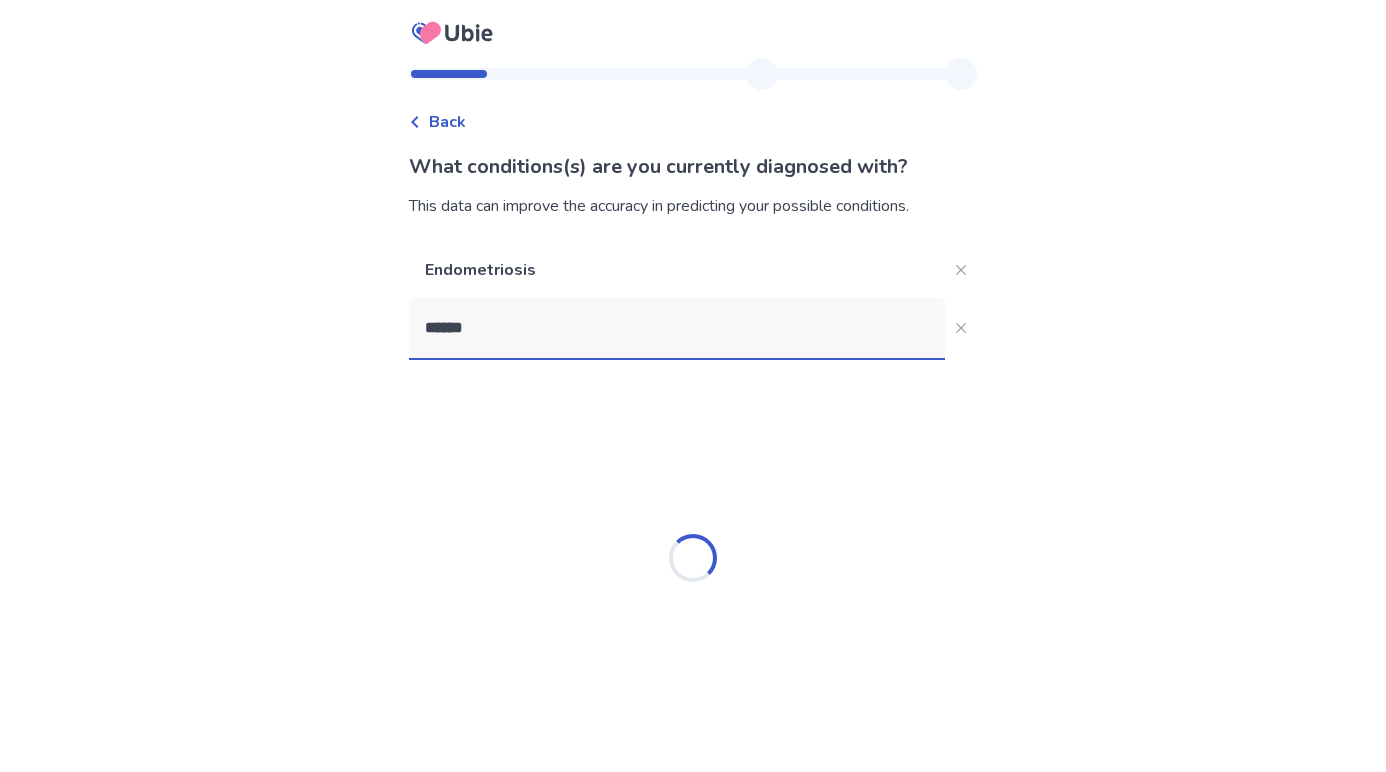 type on "*******" 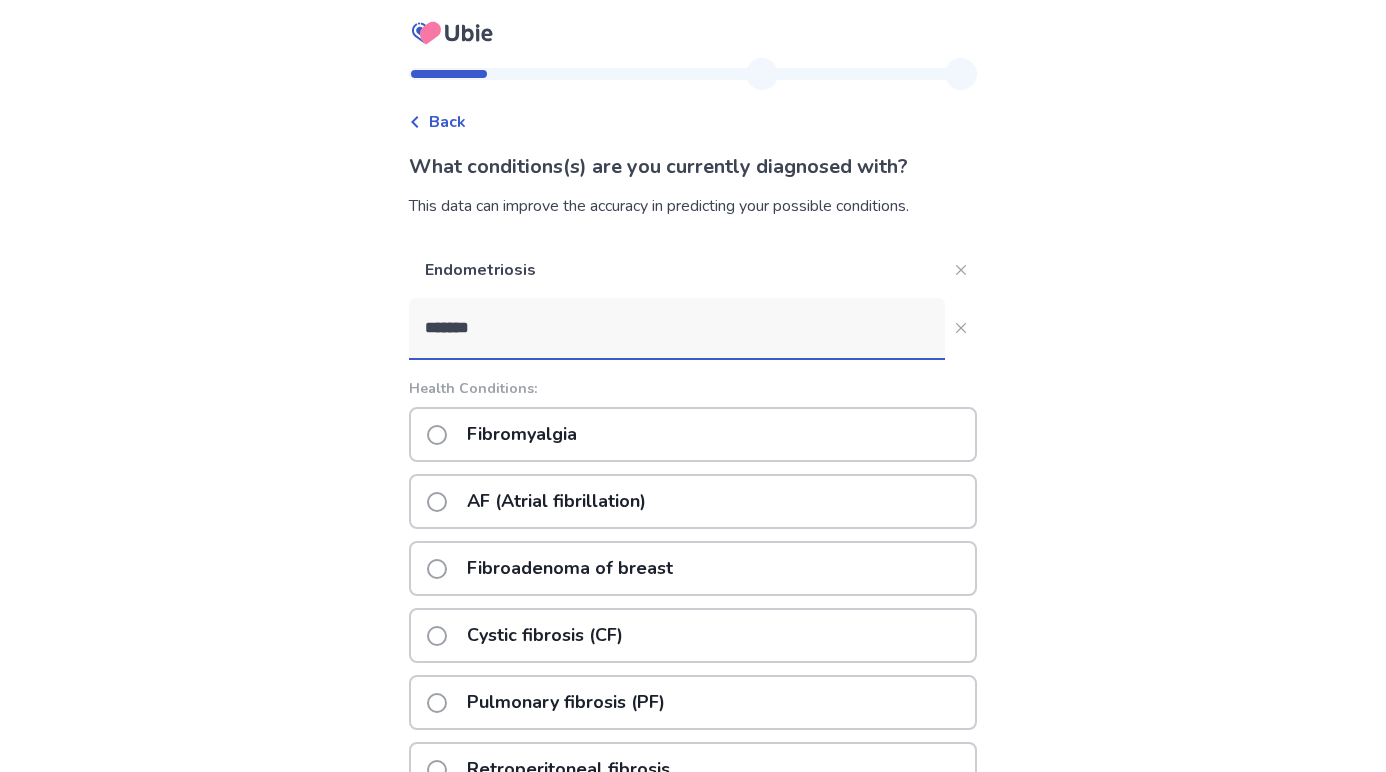 drag, startPoint x: 523, startPoint y: 346, endPoint x: 541, endPoint y: 439, distance: 94.72592 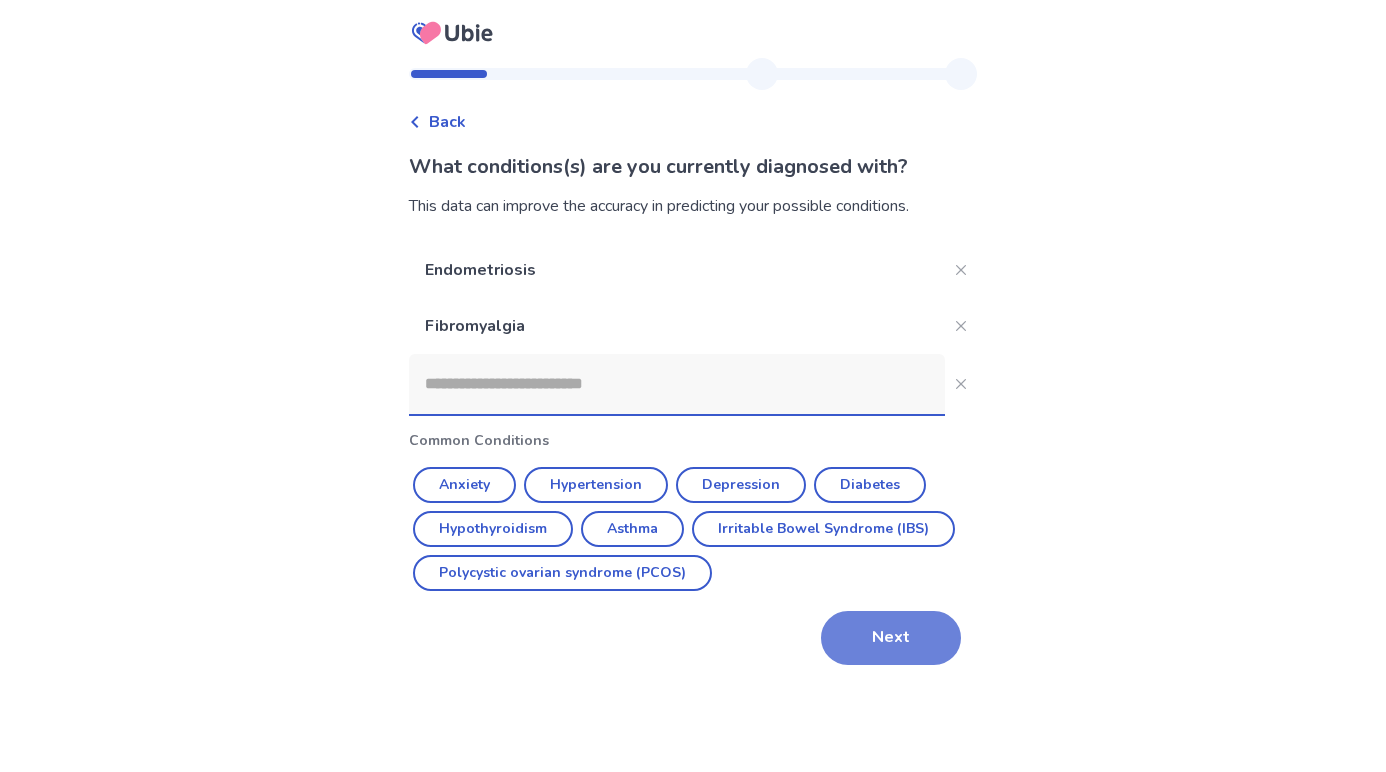 click on "Next" at bounding box center (891, 638) 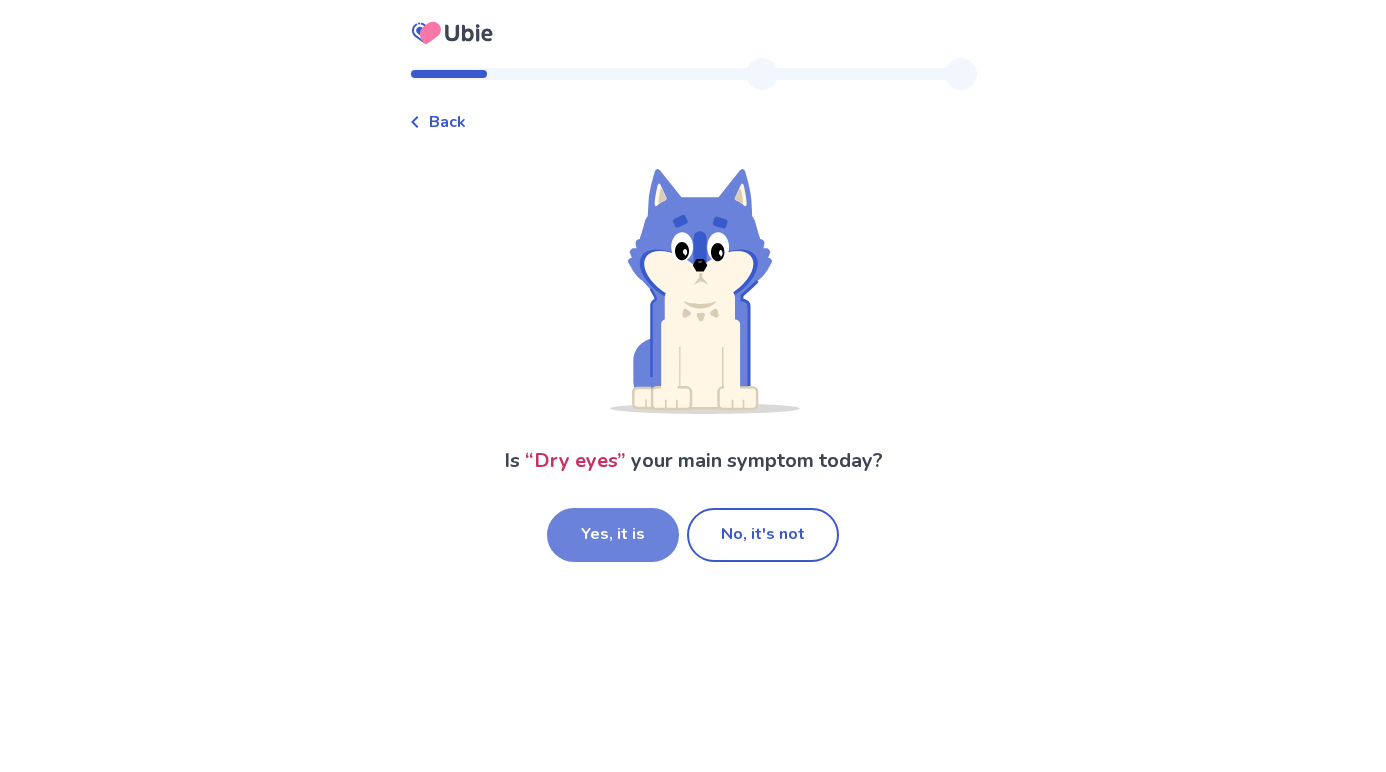 click on "Yes, it is" at bounding box center [613, 535] 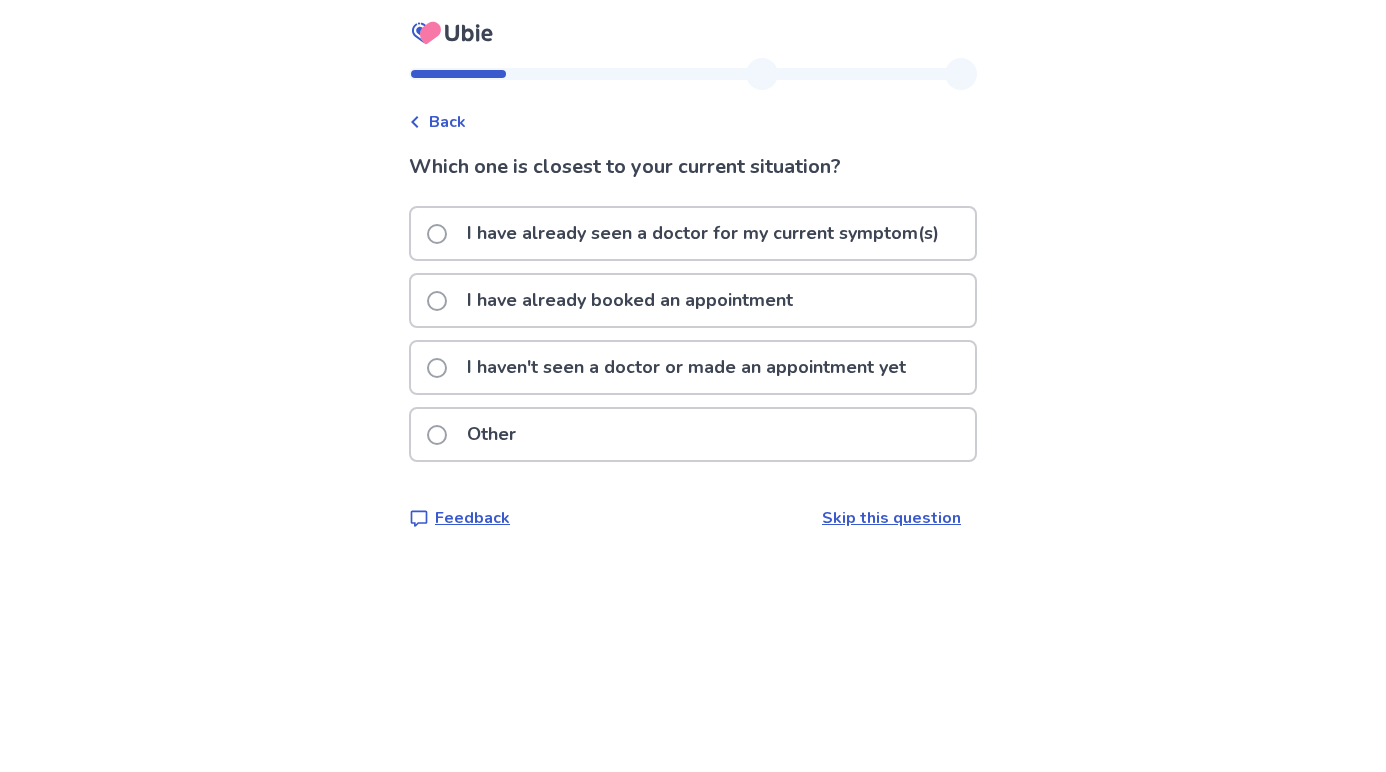 click at bounding box center [437, 234] 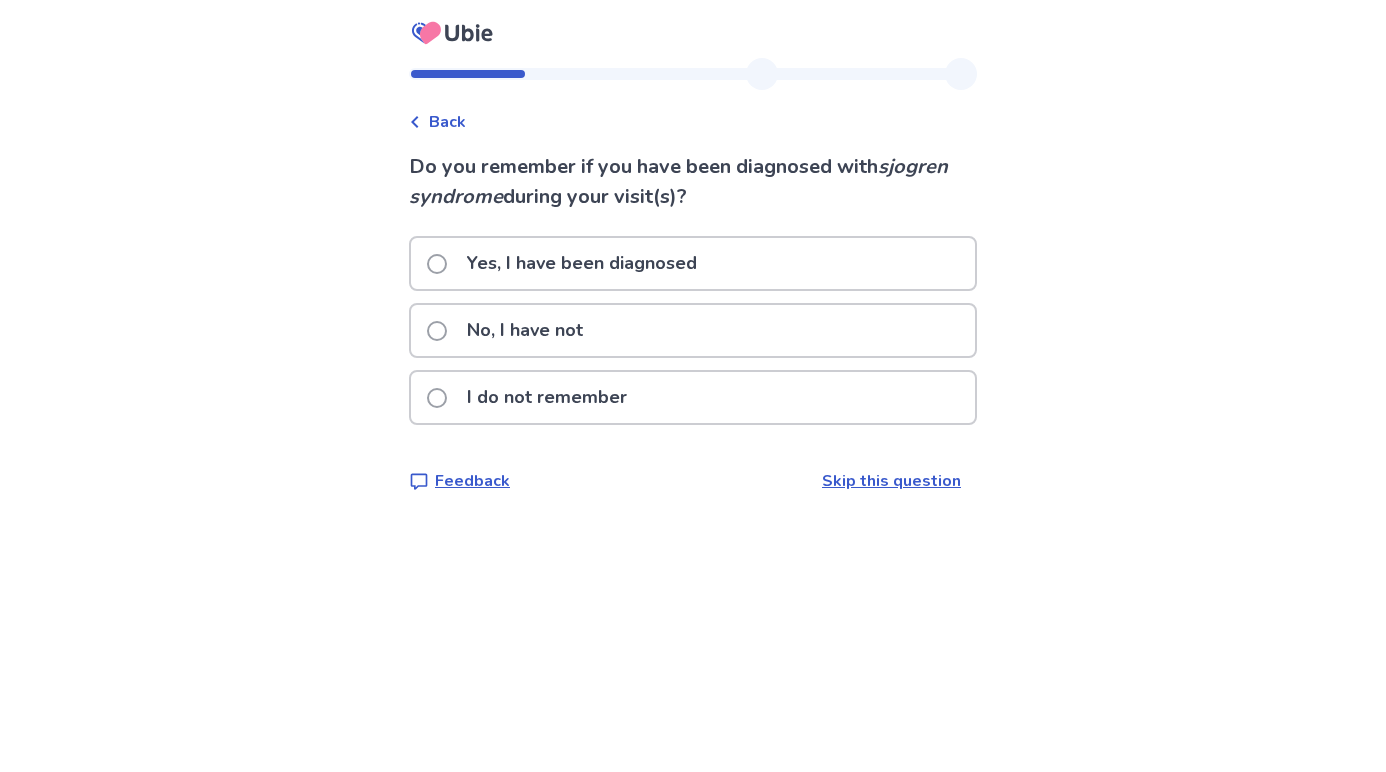 click at bounding box center [437, 331] 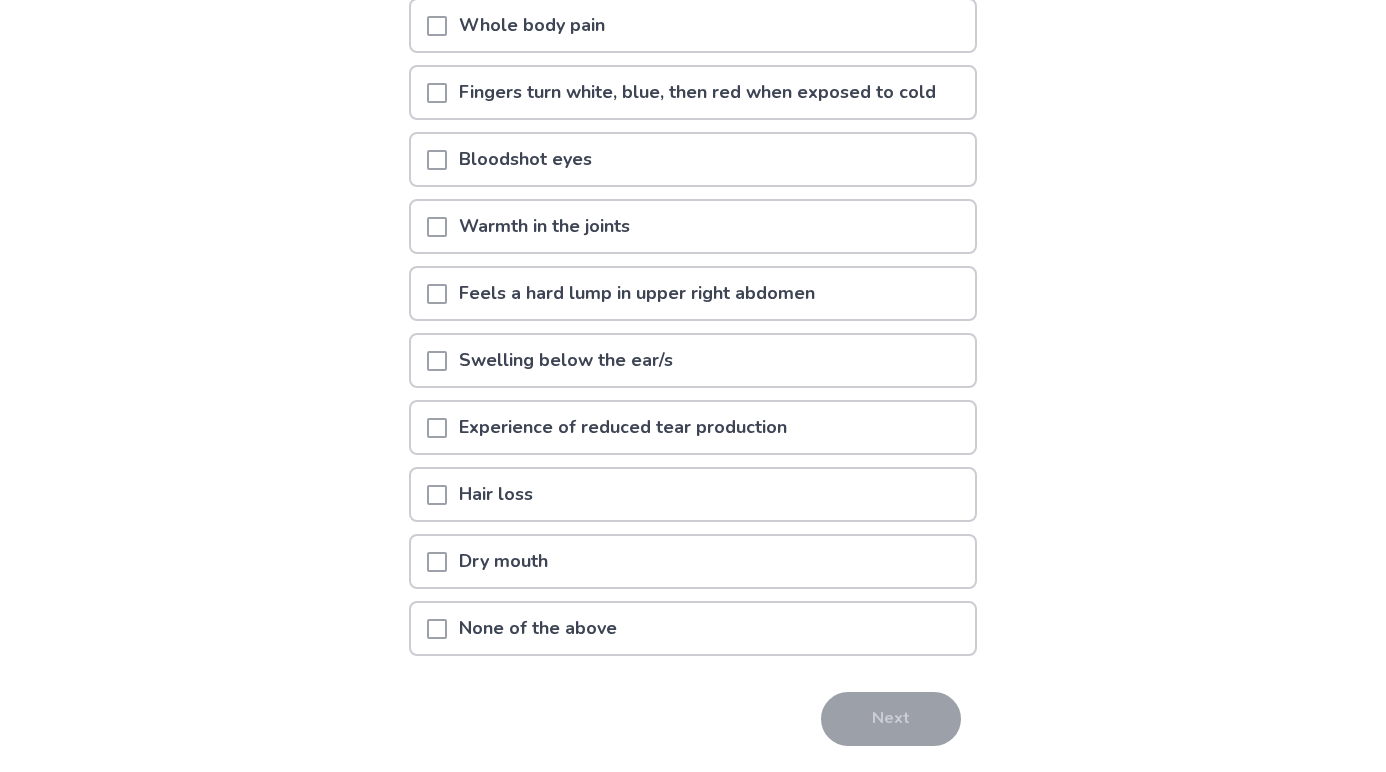 scroll, scrollTop: 273, scrollLeft: 0, axis: vertical 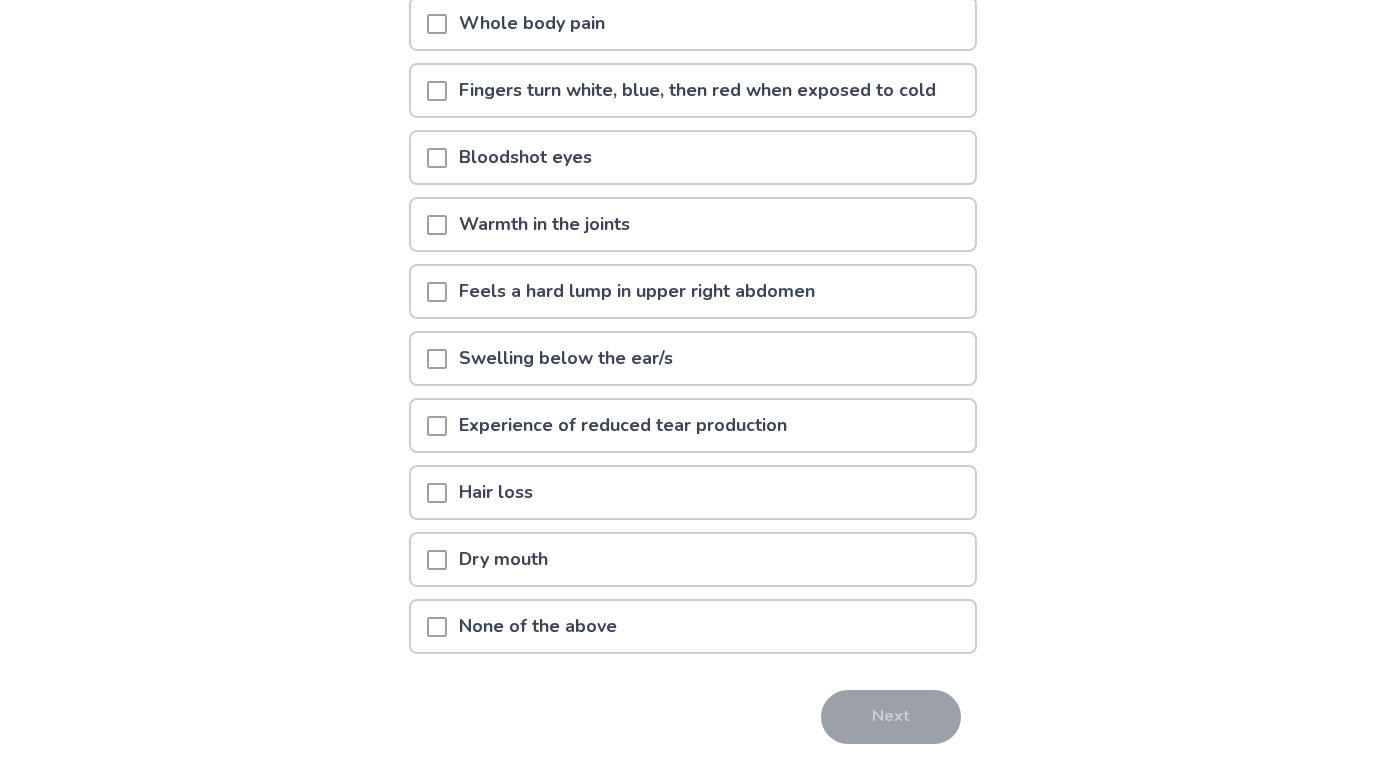 click at bounding box center [437, 359] 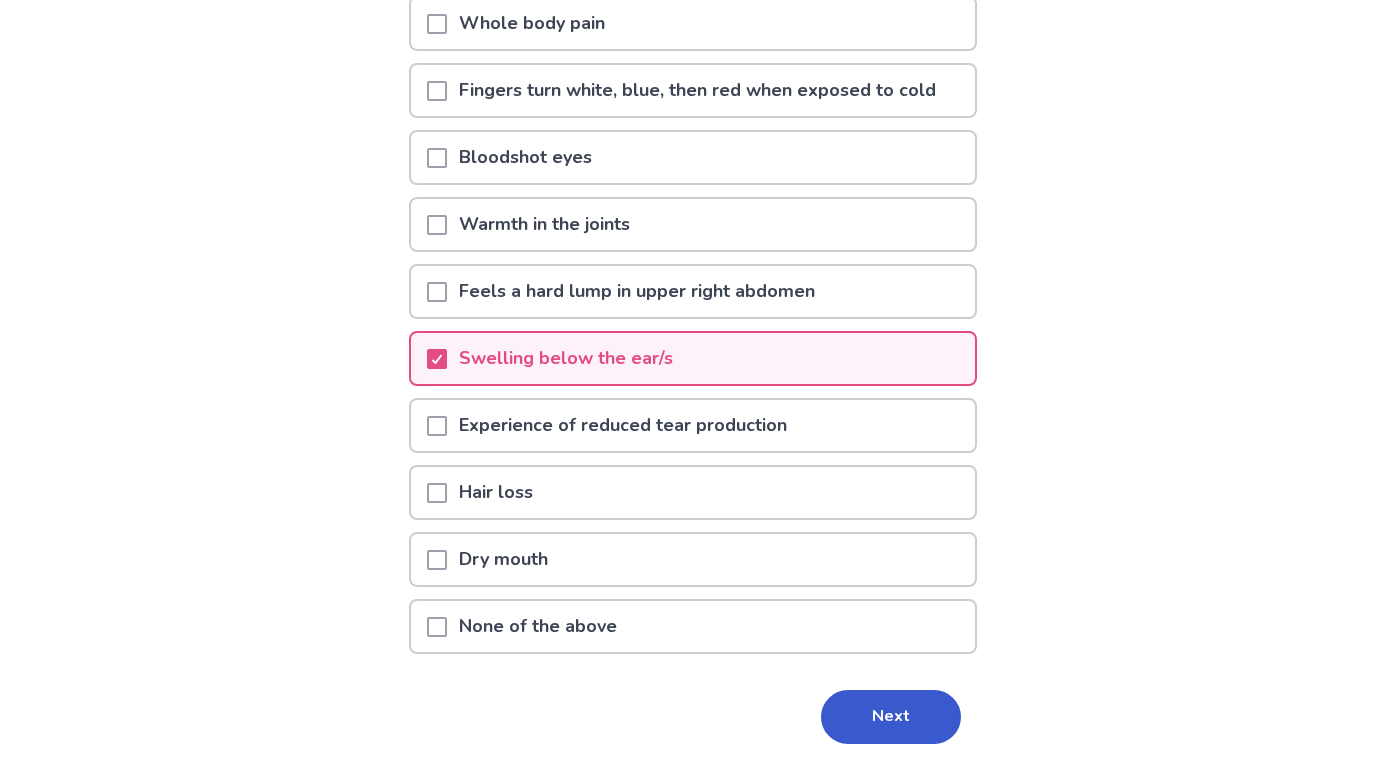 click at bounding box center [437, 426] 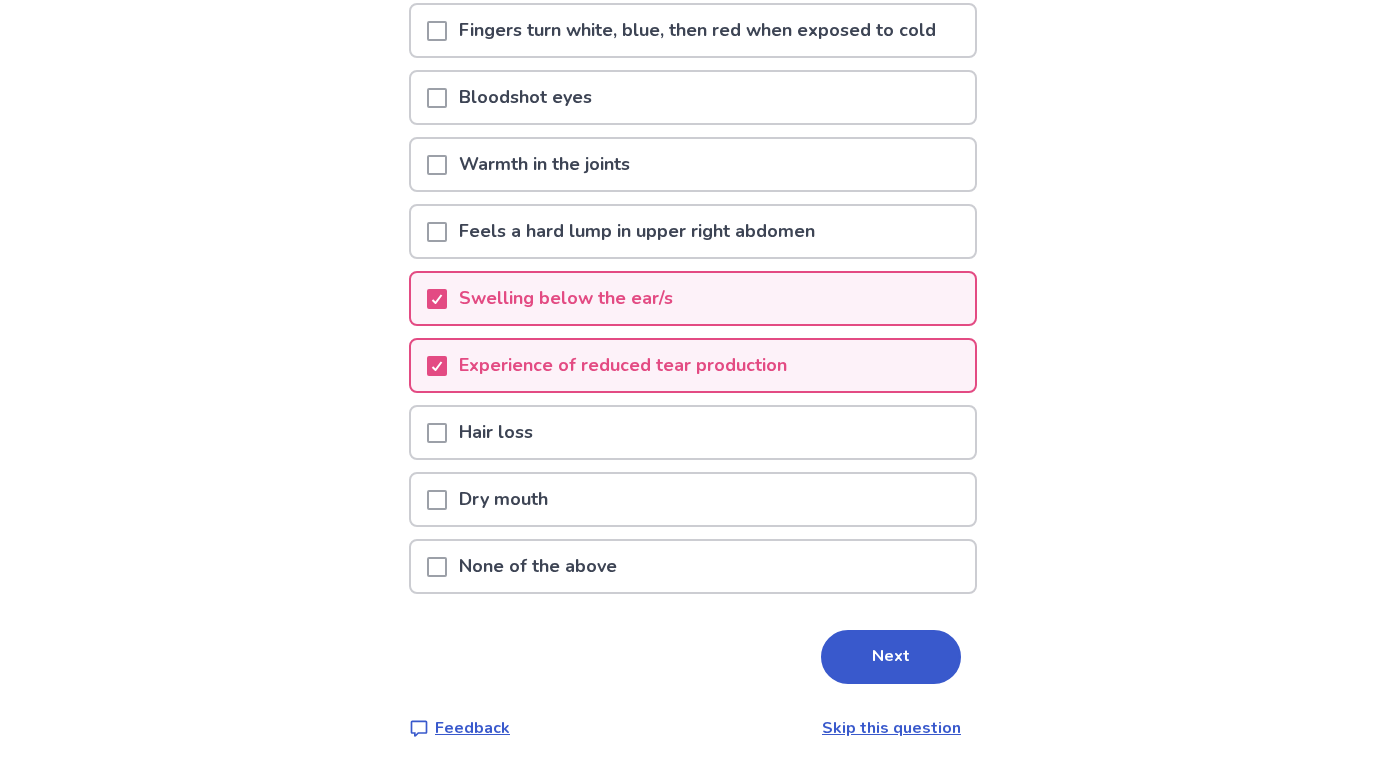 scroll, scrollTop: 333, scrollLeft: 0, axis: vertical 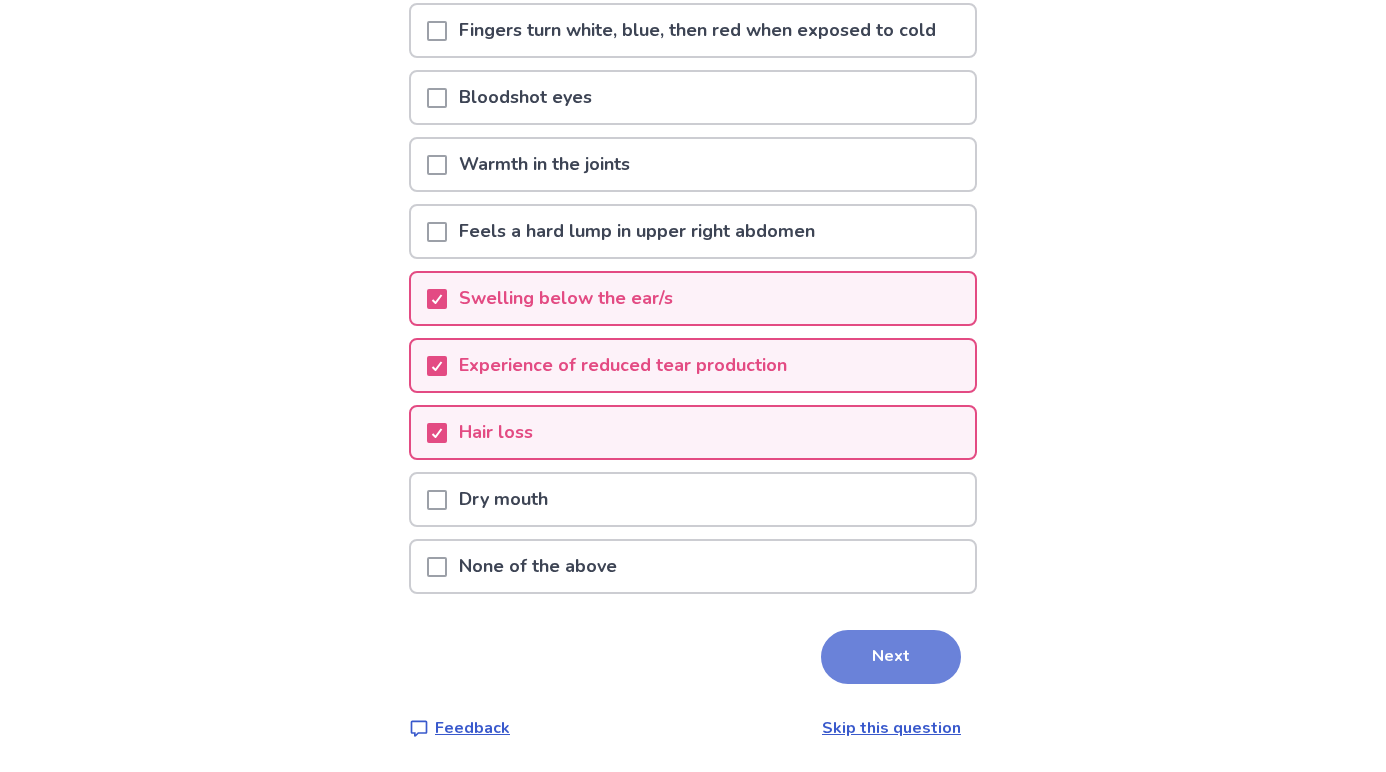 click on "Next" at bounding box center (891, 657) 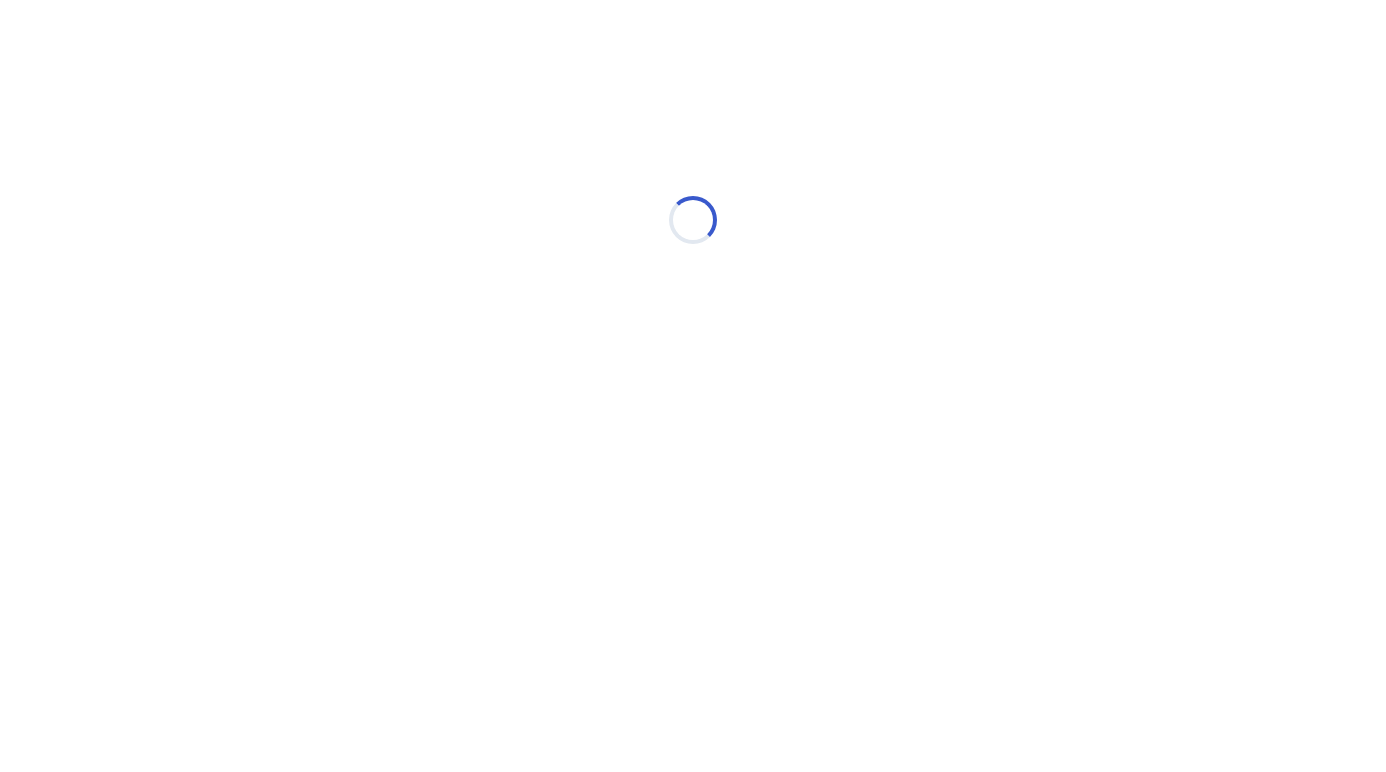 select on "*" 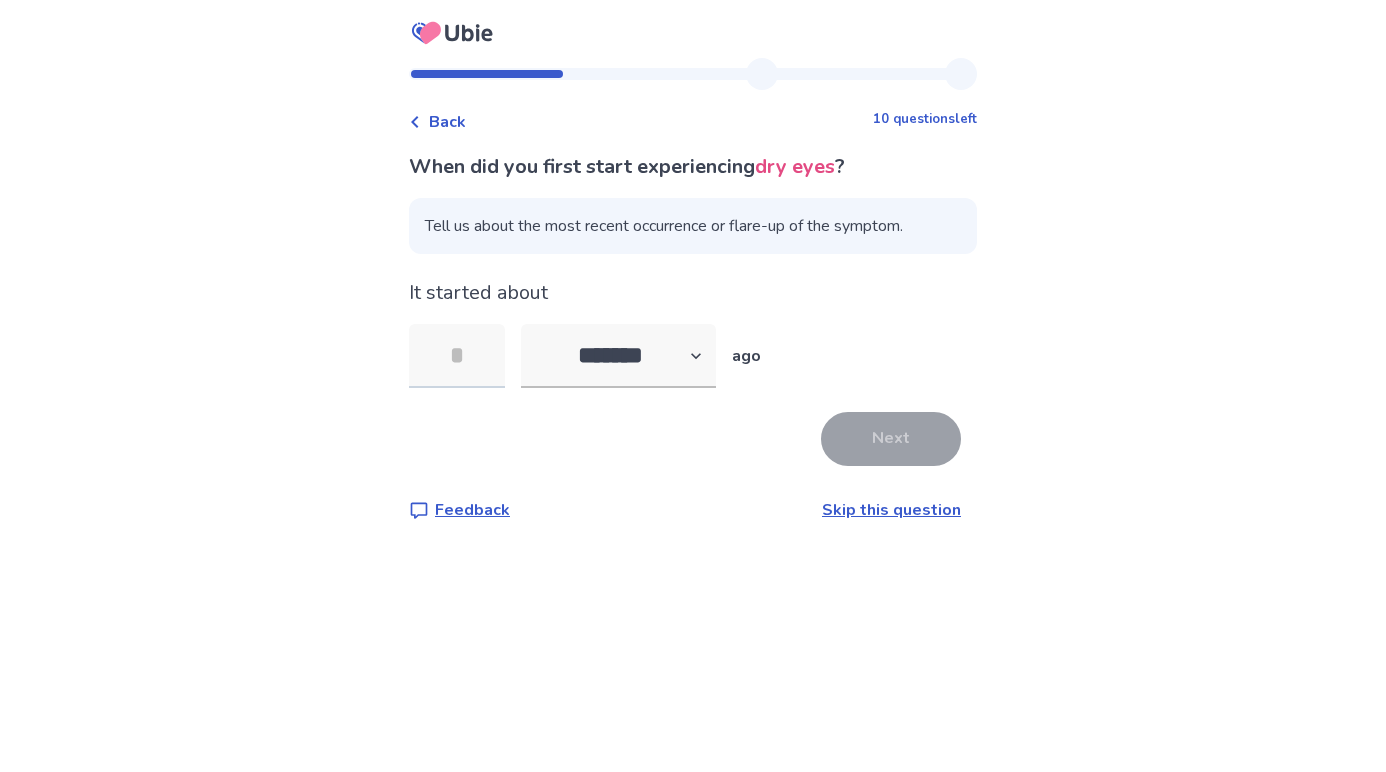 click at bounding box center (457, 356) 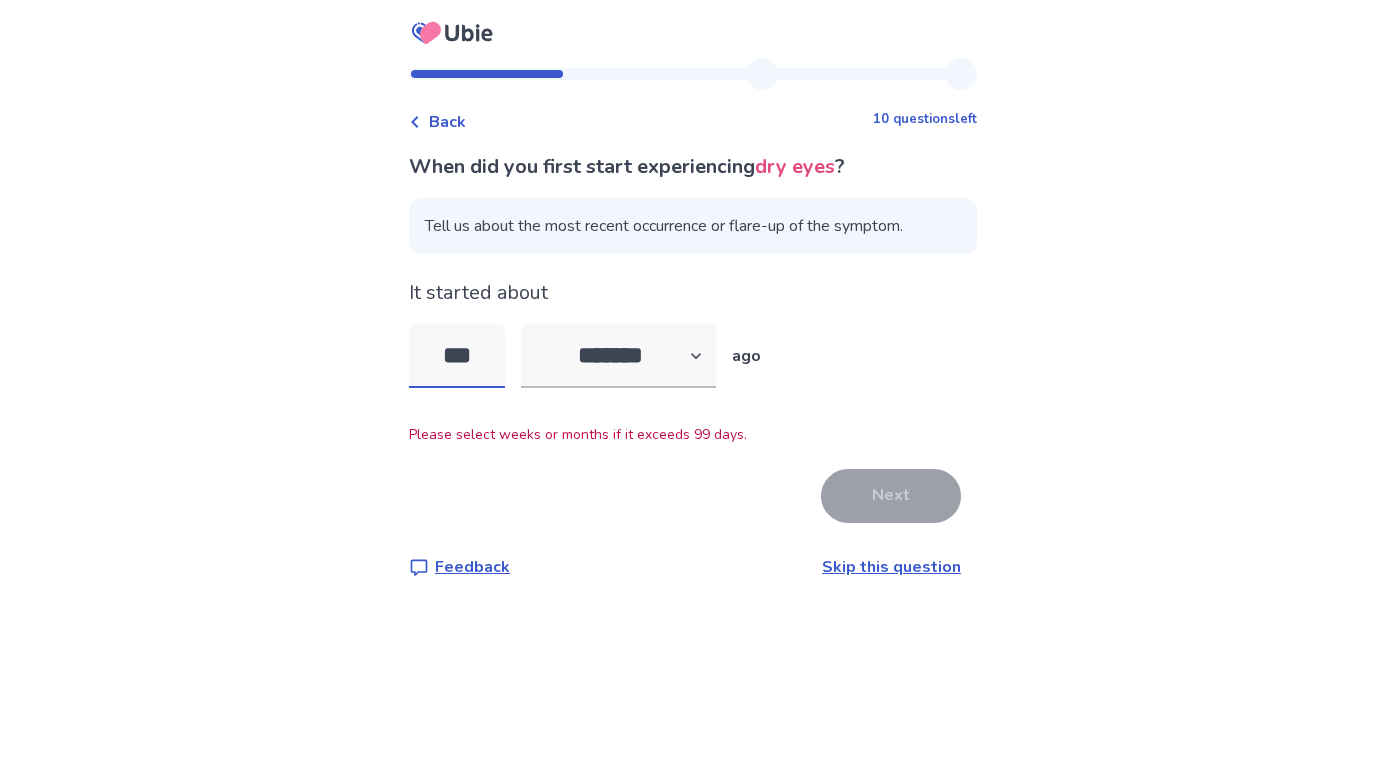 drag, startPoint x: 495, startPoint y: 353, endPoint x: 418, endPoint y: 351, distance: 77.02597 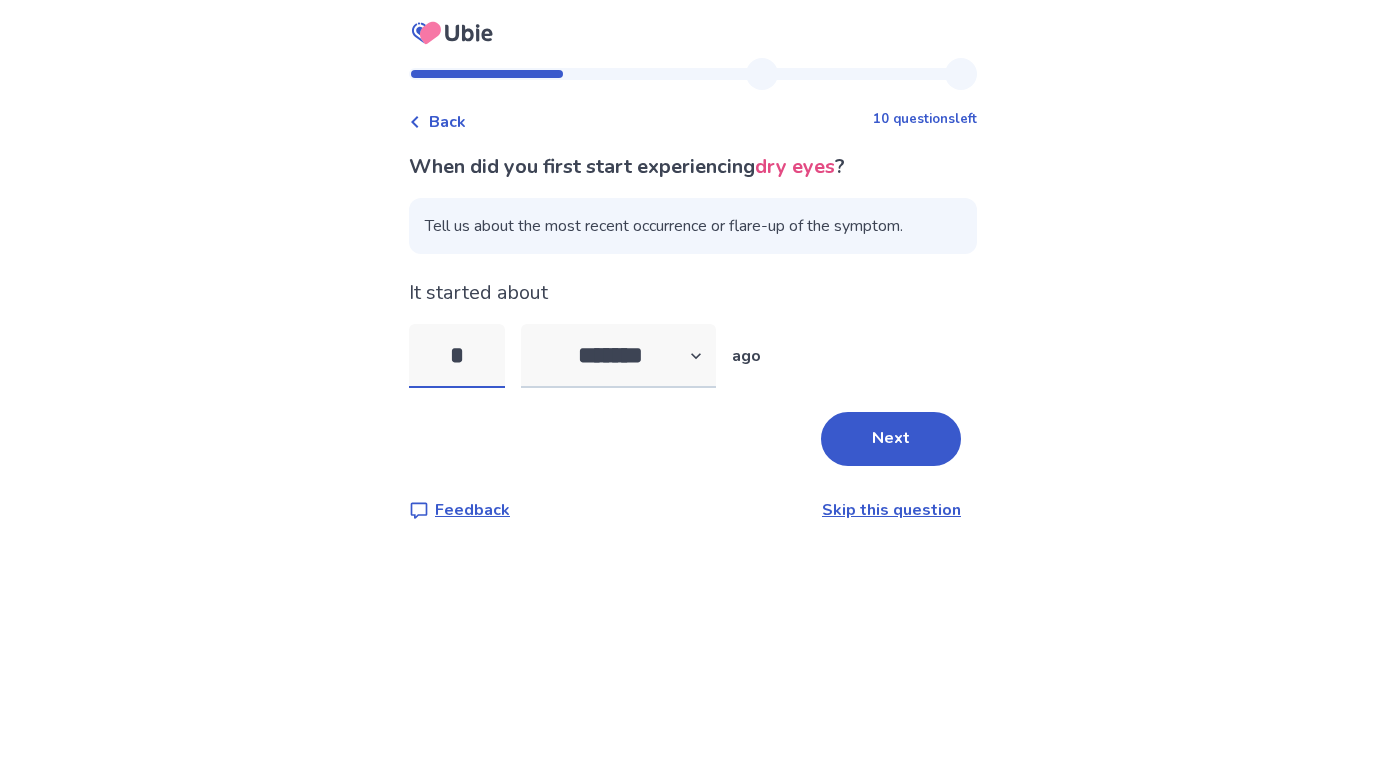 type on "*" 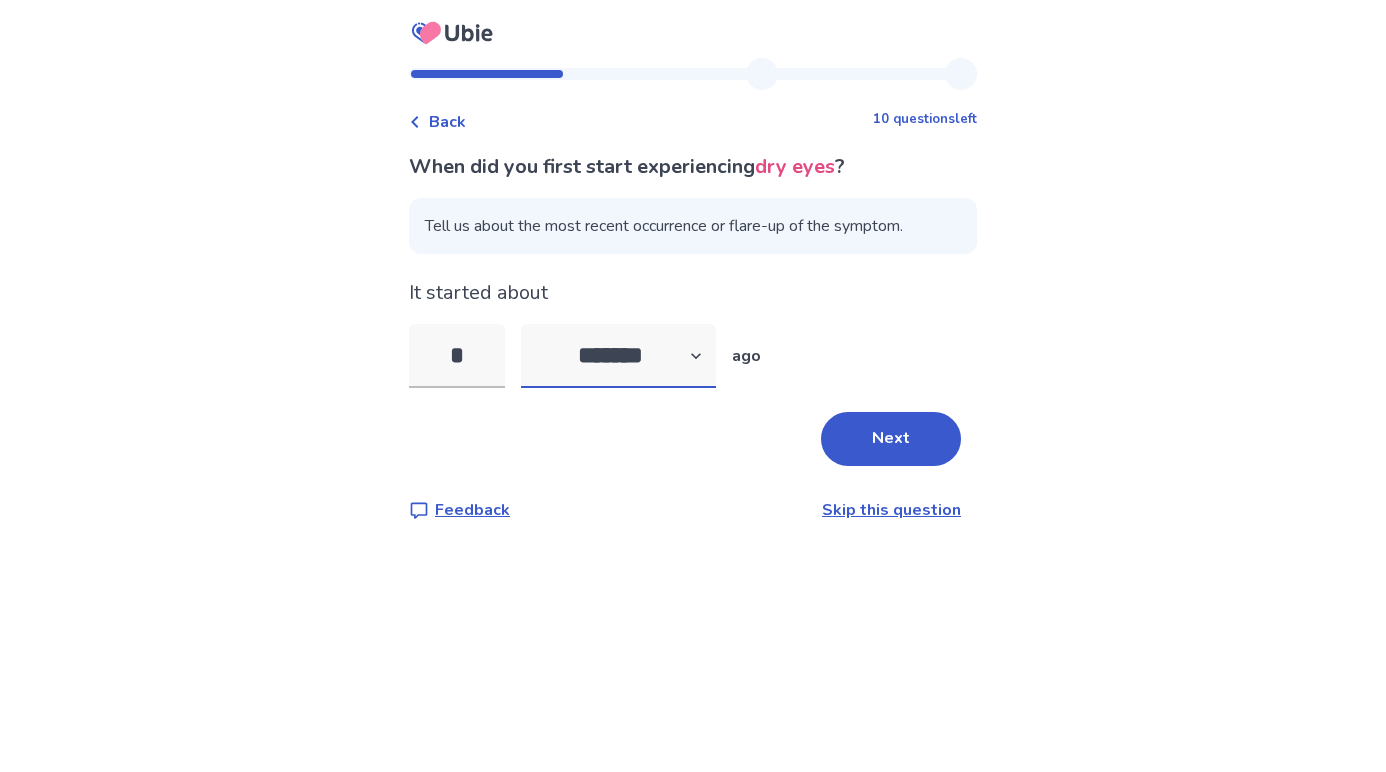 select on "*" 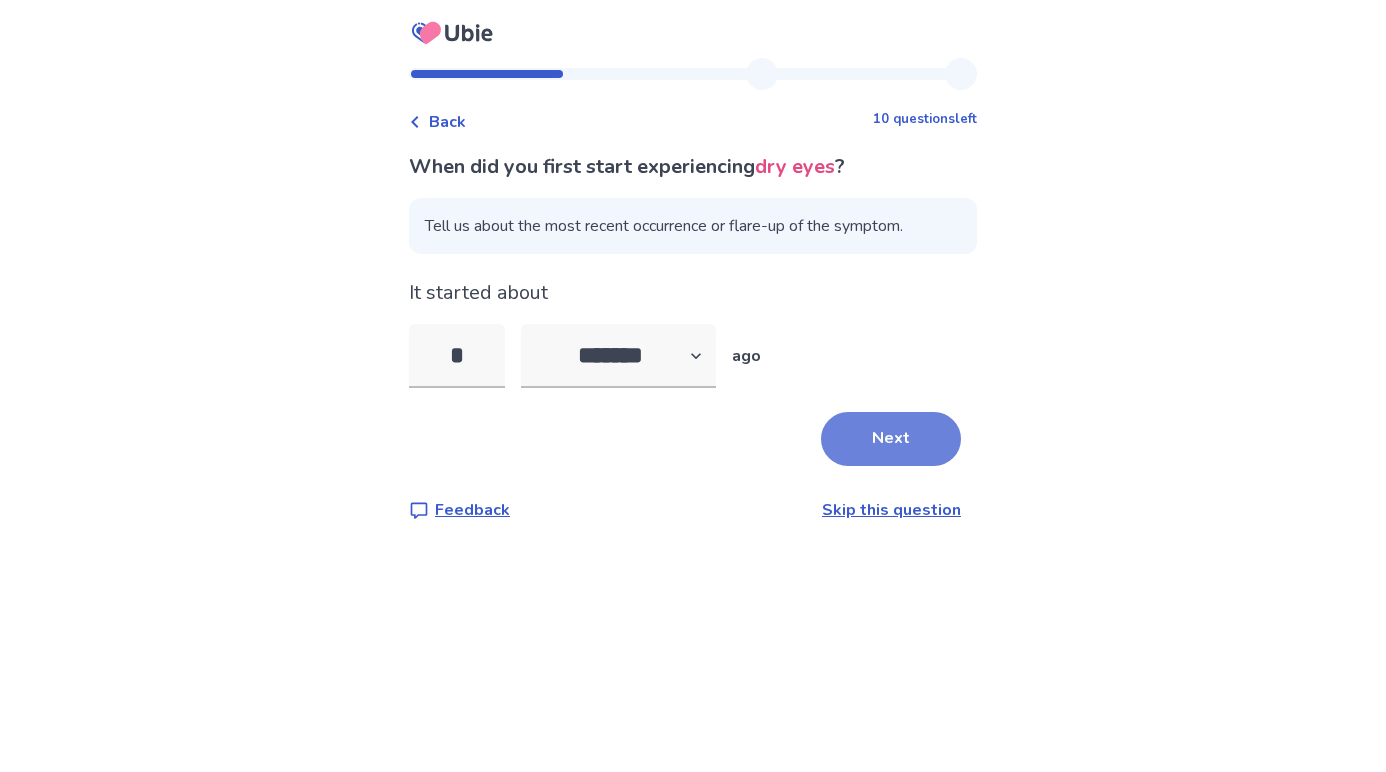 click on "Next" at bounding box center (891, 439) 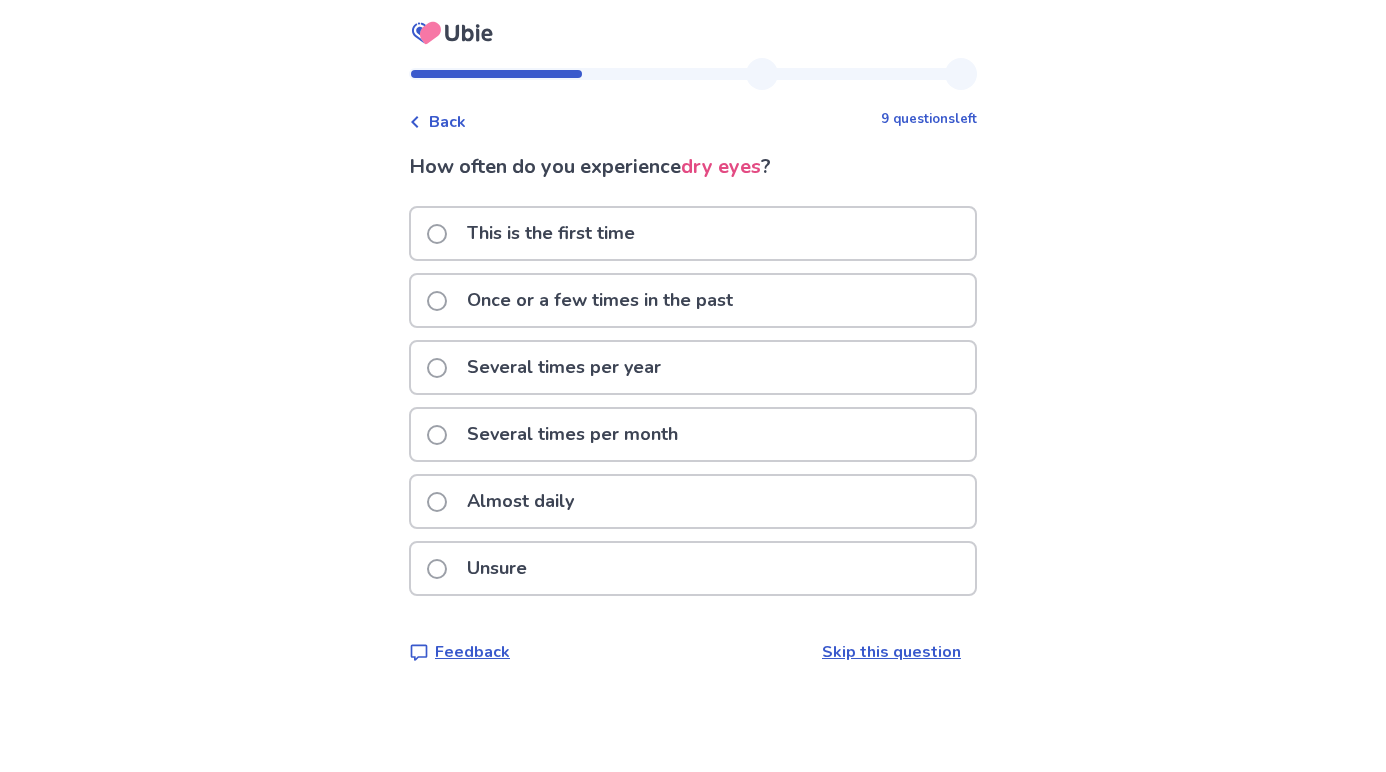 click at bounding box center (437, 502) 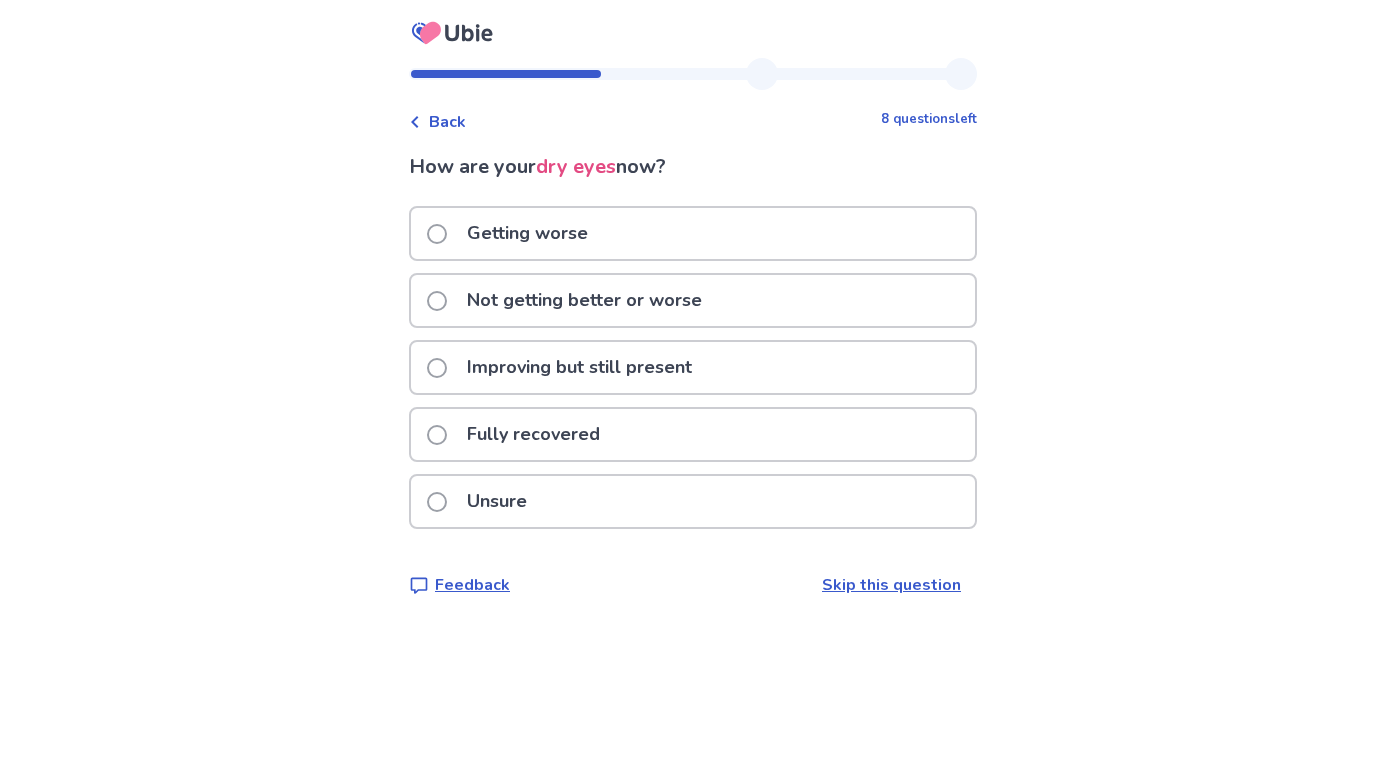 click at bounding box center [437, 301] 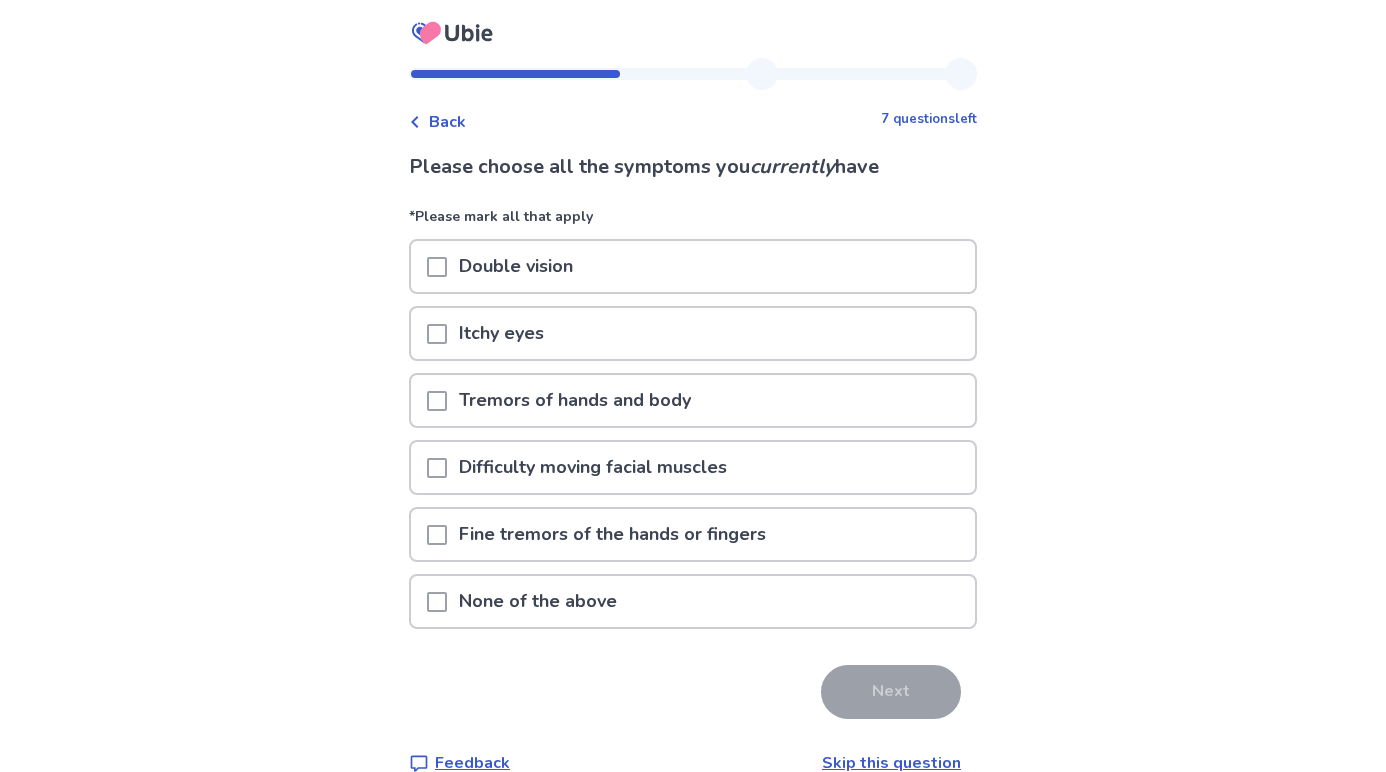 click at bounding box center (437, 602) 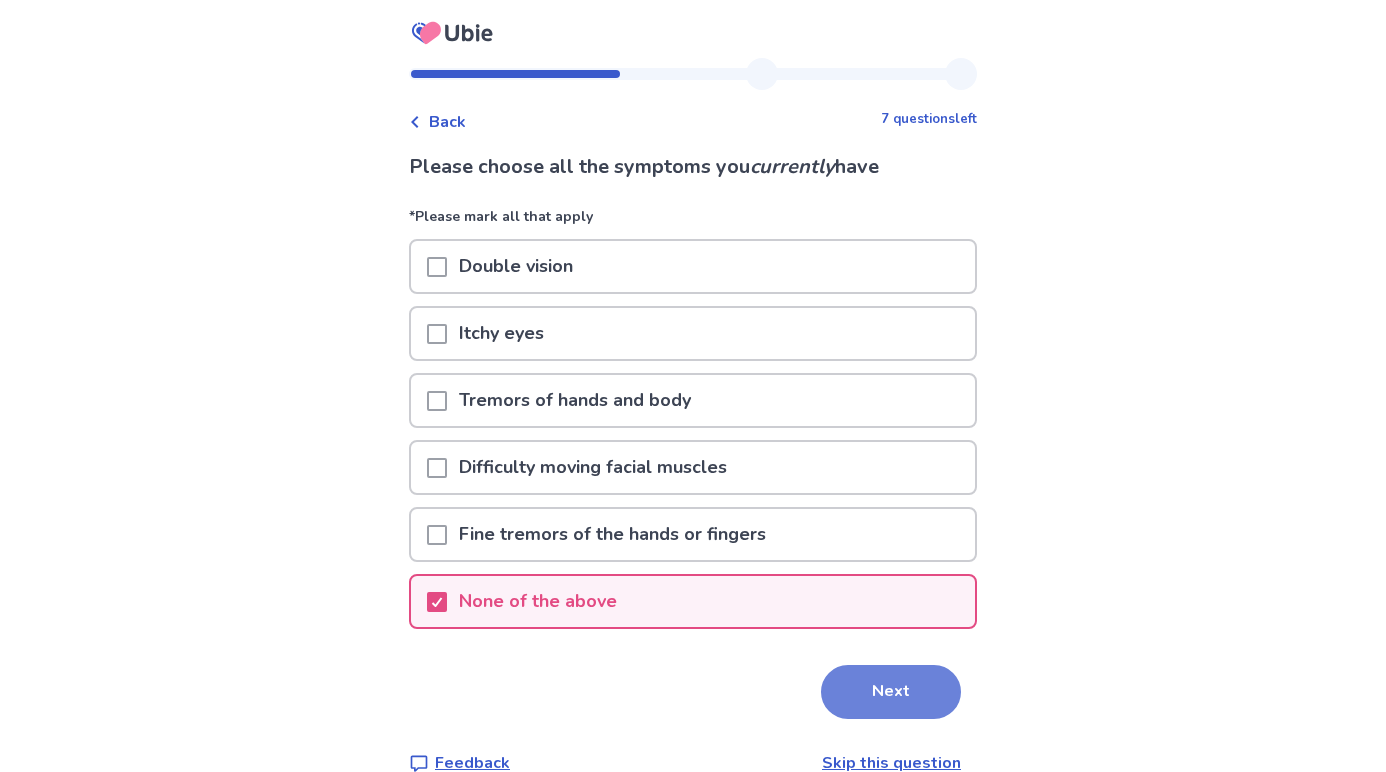 click on "Next" at bounding box center (891, 692) 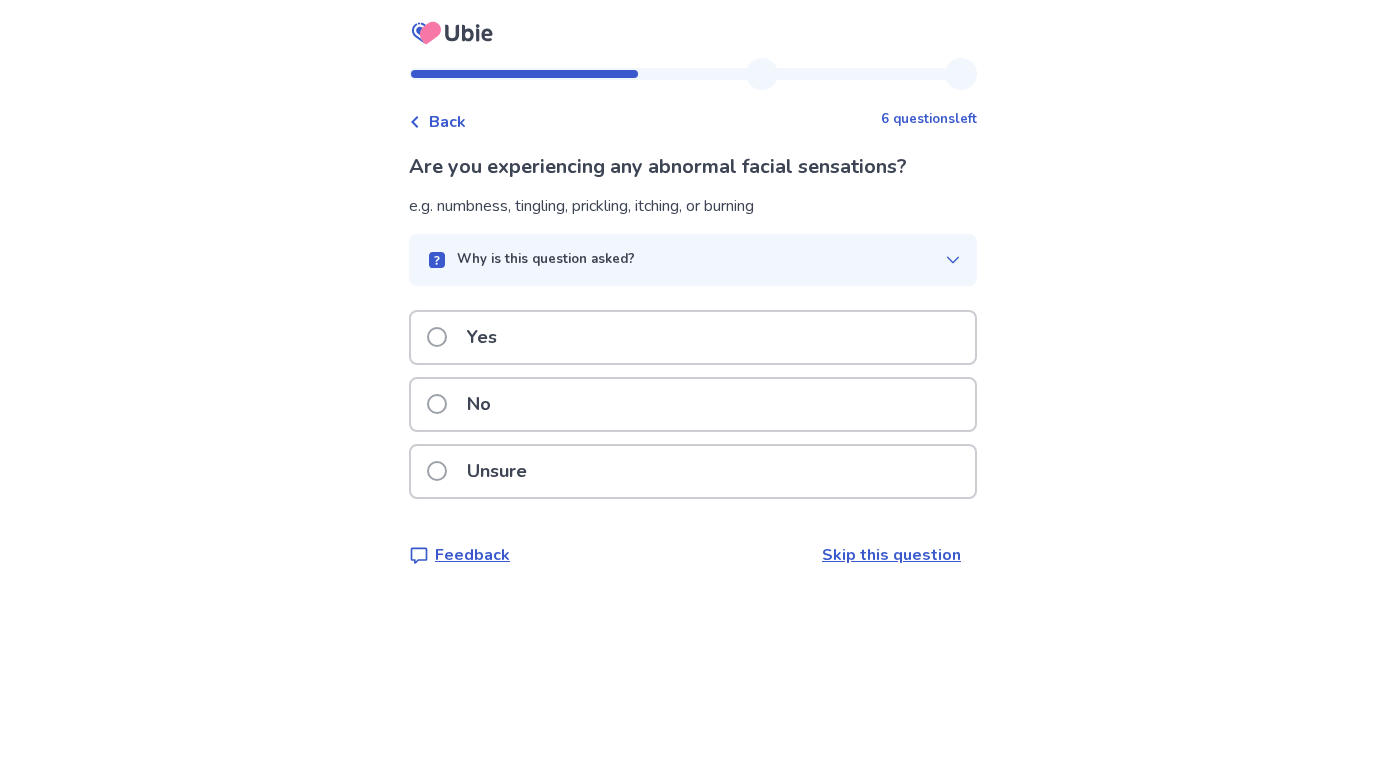 click at bounding box center [437, 404] 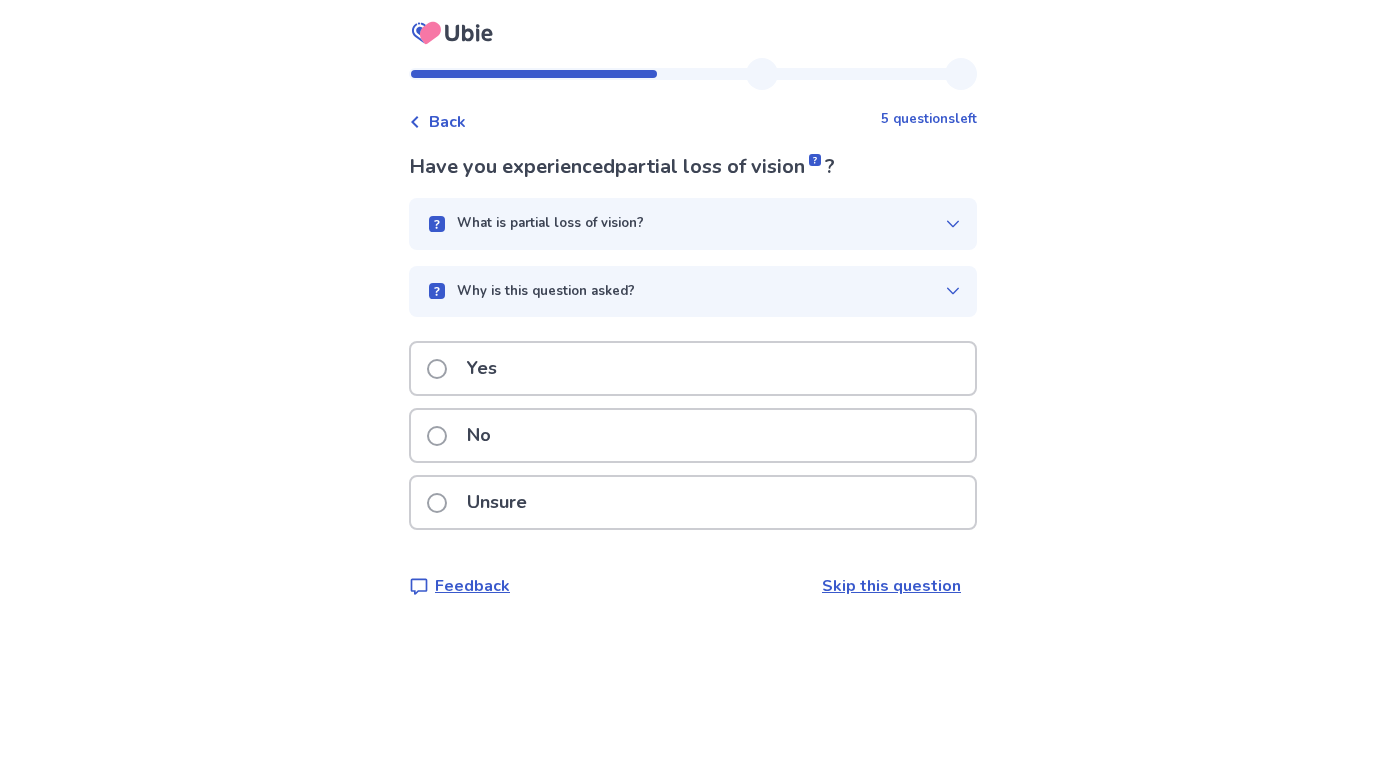 click at bounding box center (437, 436) 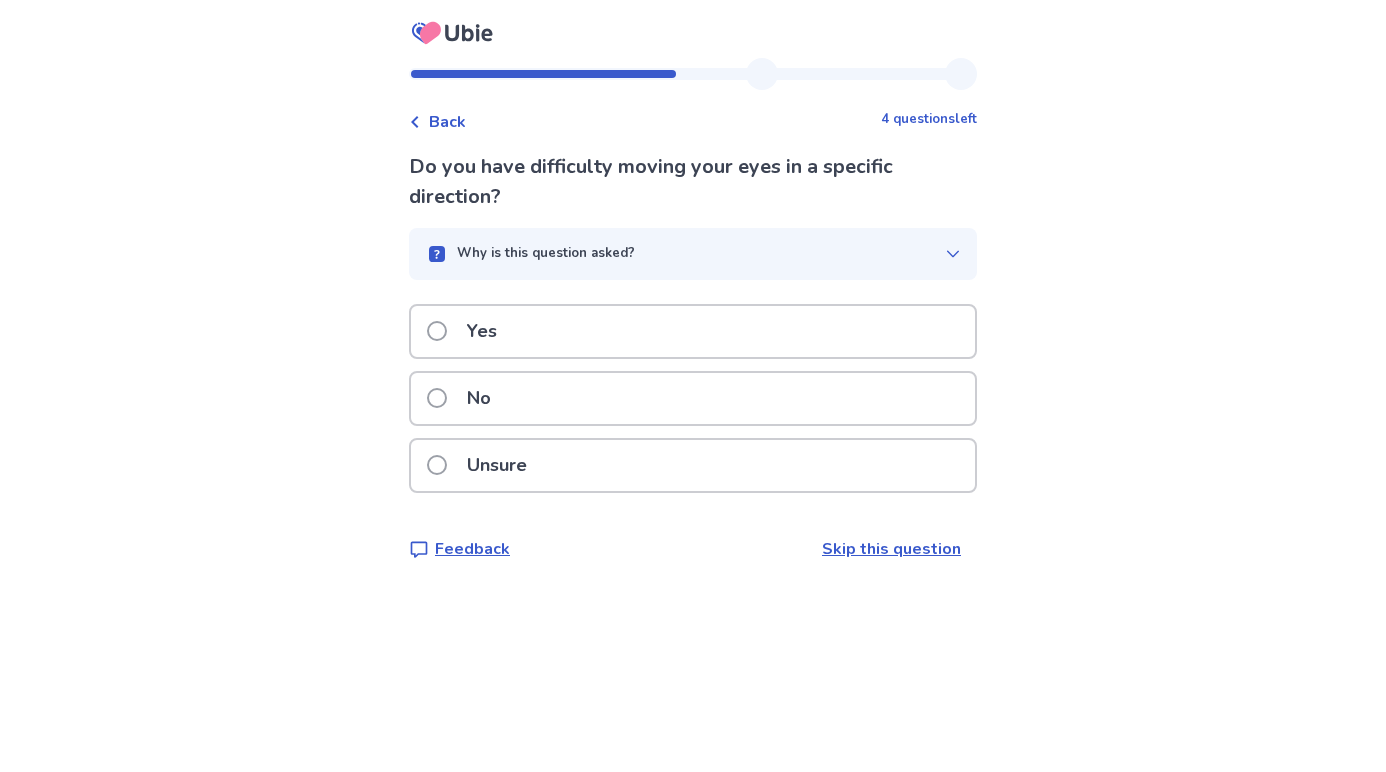click at bounding box center (437, 398) 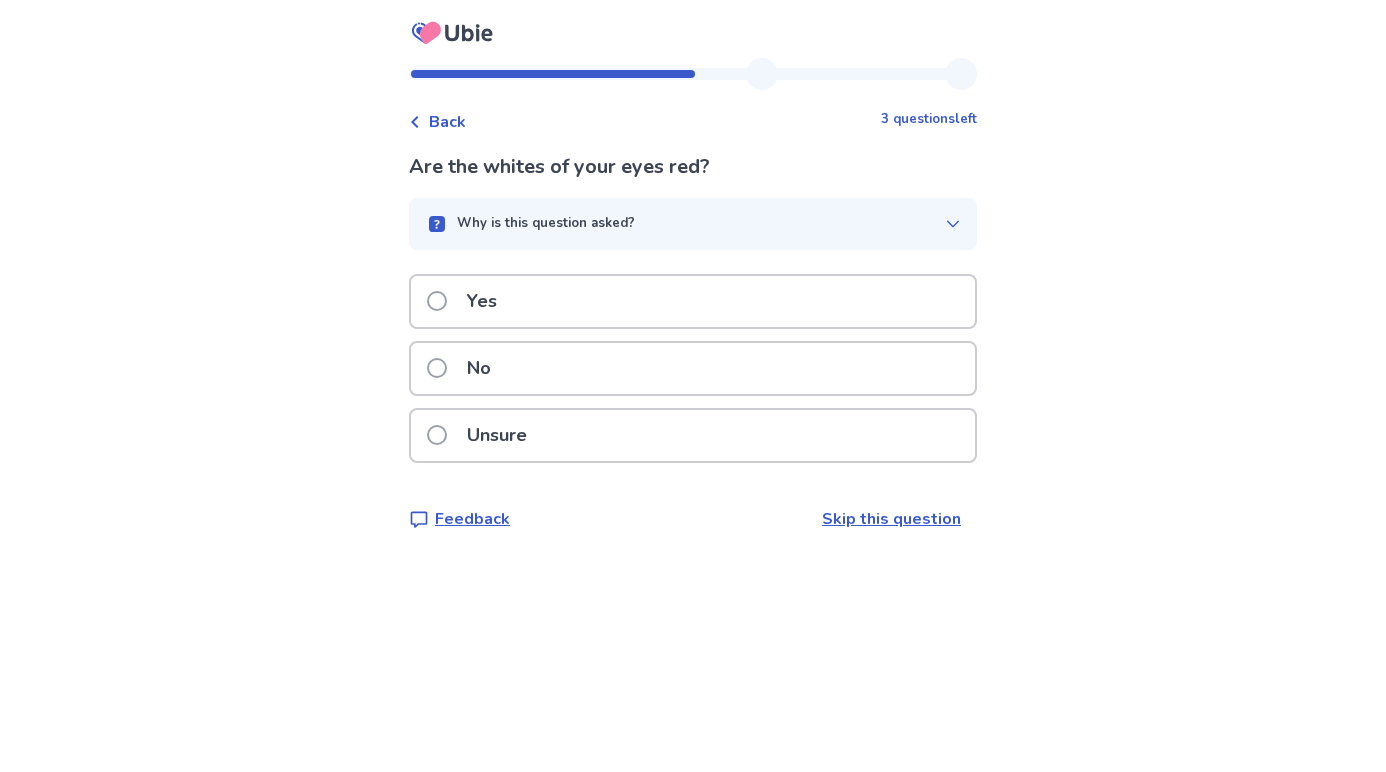 click at bounding box center [437, 368] 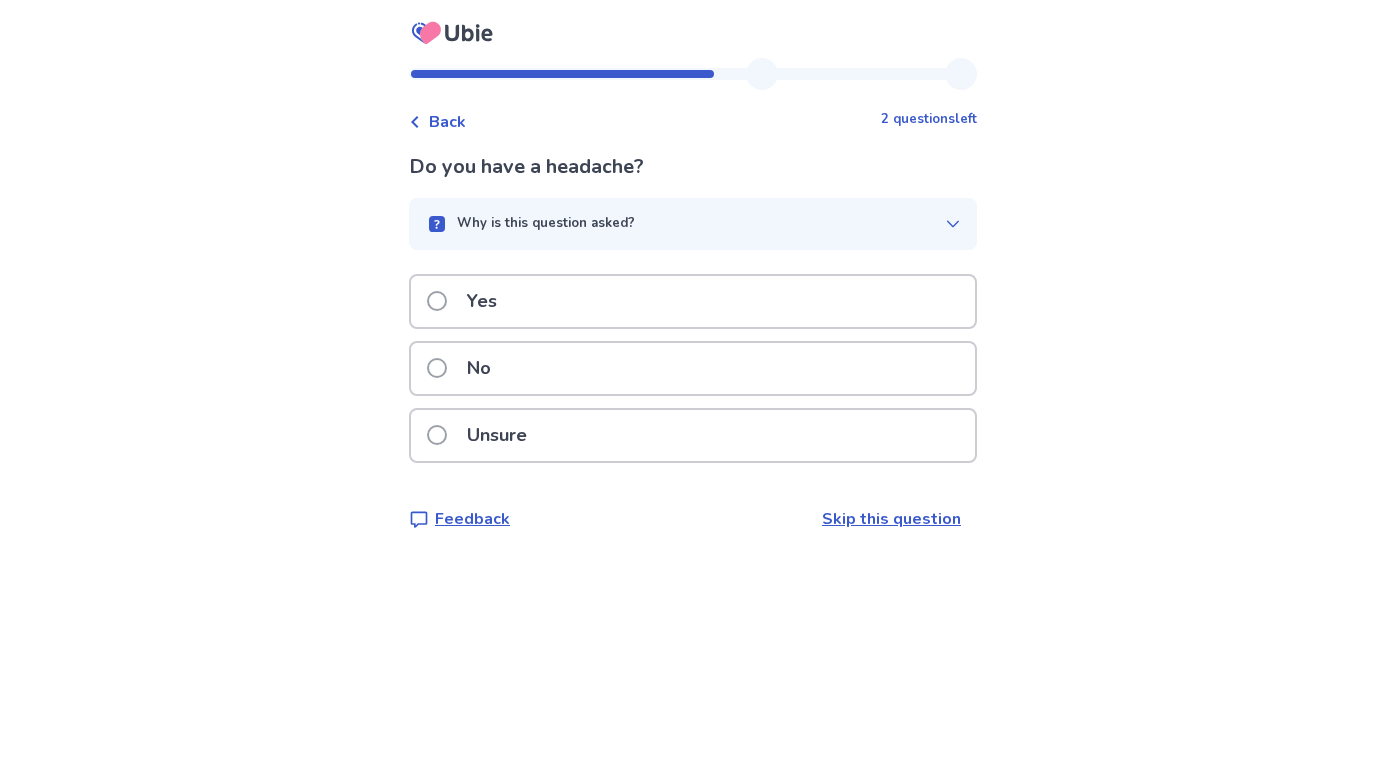 click at bounding box center (437, 368) 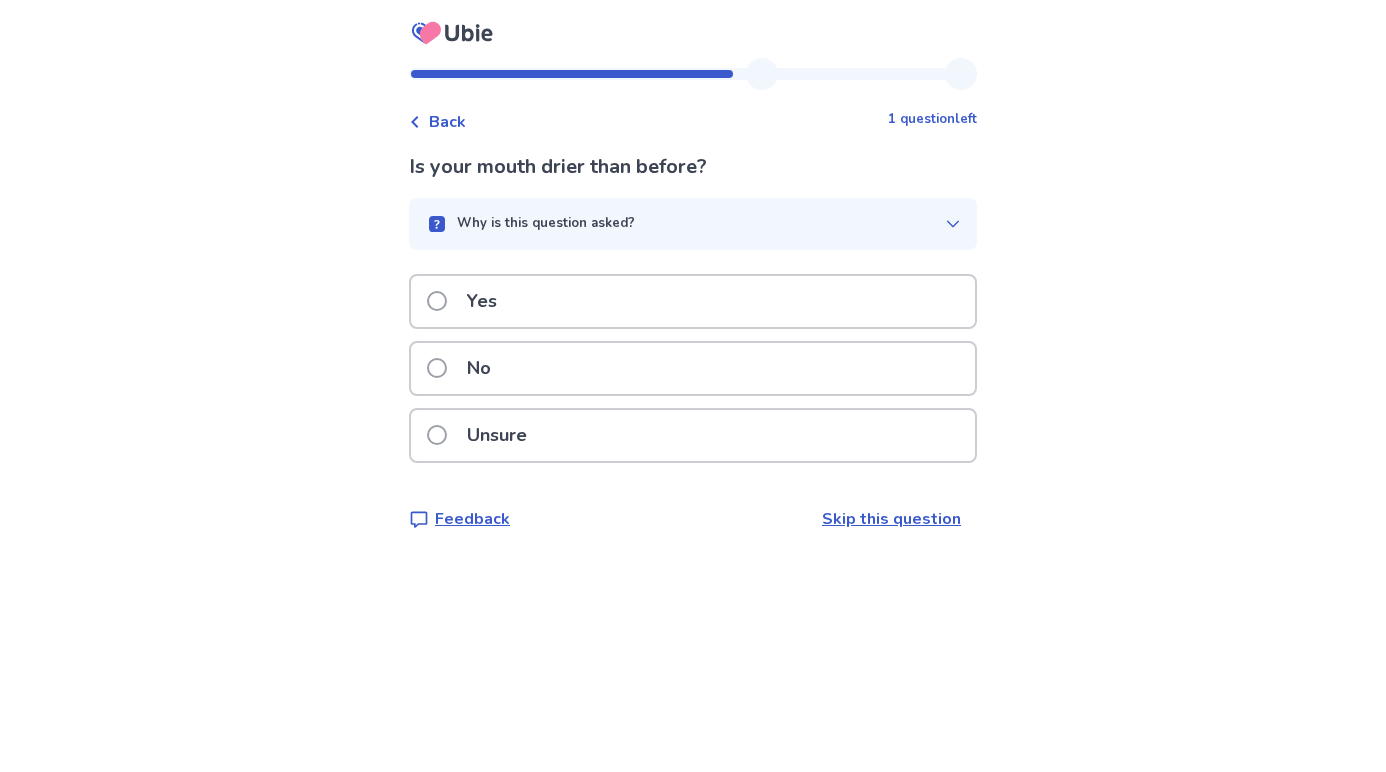 click at bounding box center (437, 368) 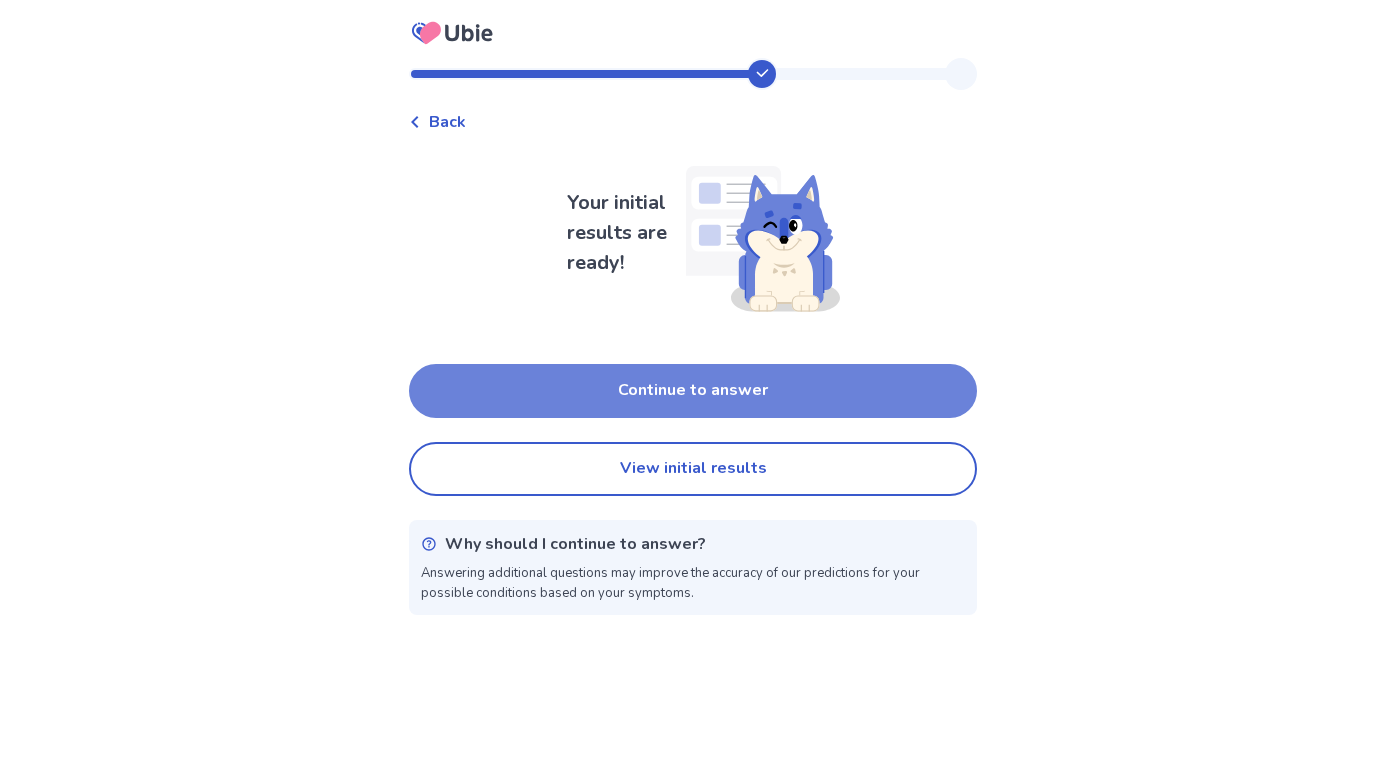 click on "Continue to answer" at bounding box center [693, 391] 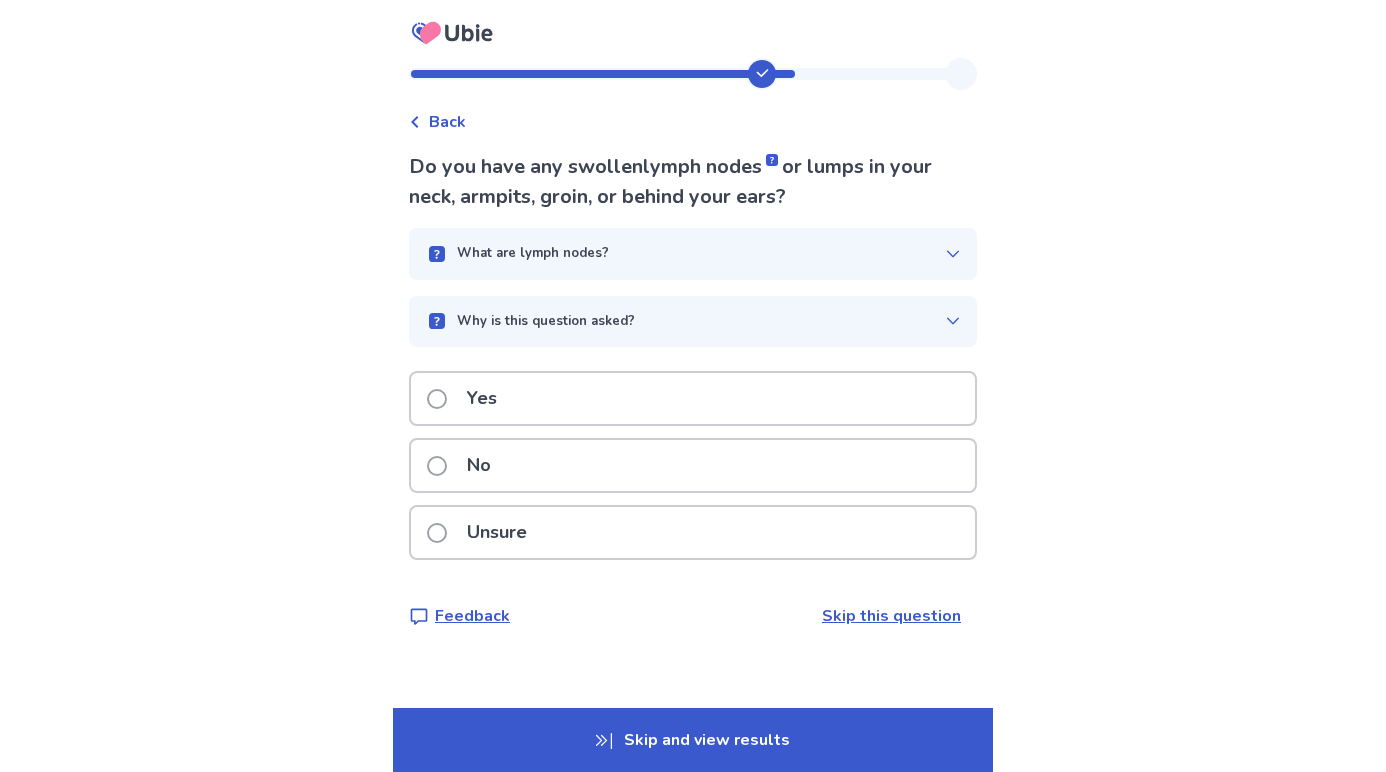click at bounding box center [437, 399] 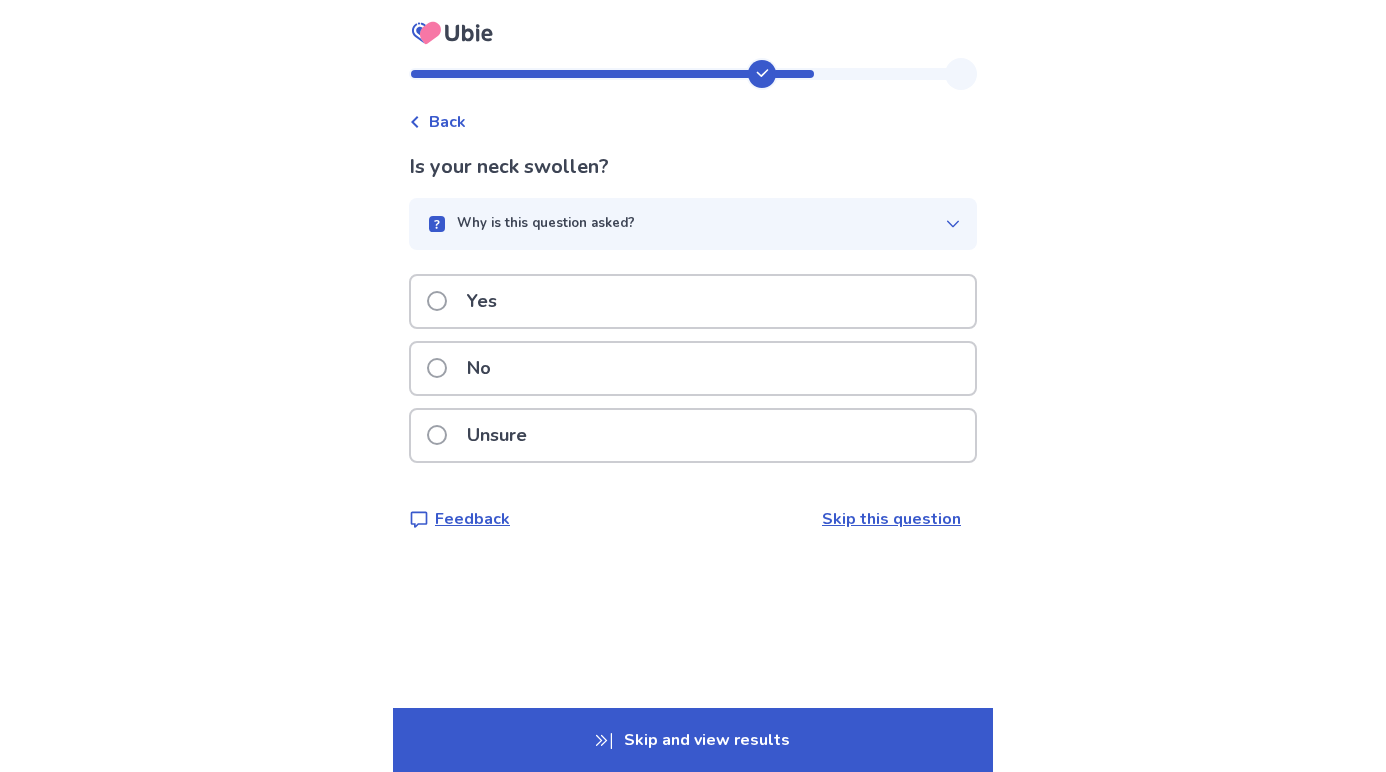 click at bounding box center (437, 301) 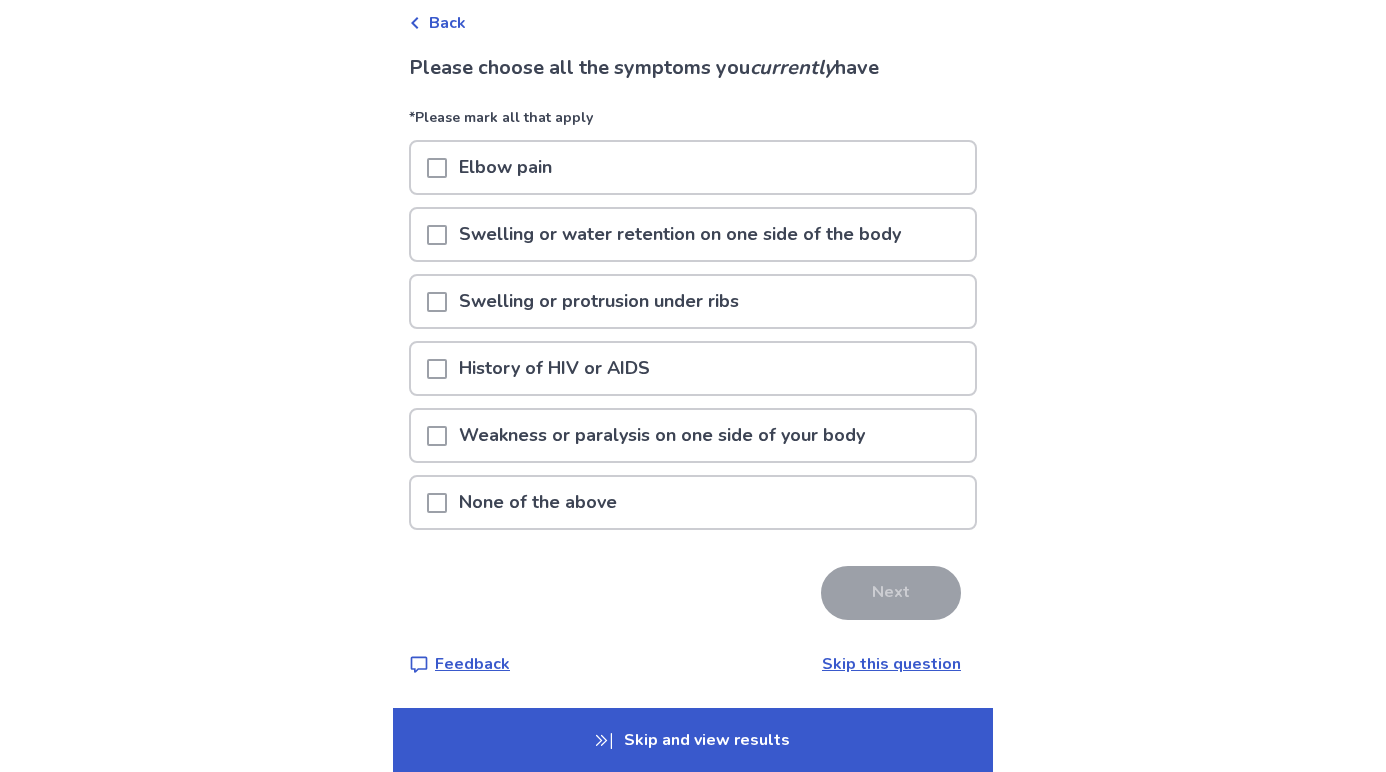 scroll, scrollTop: 99, scrollLeft: 0, axis: vertical 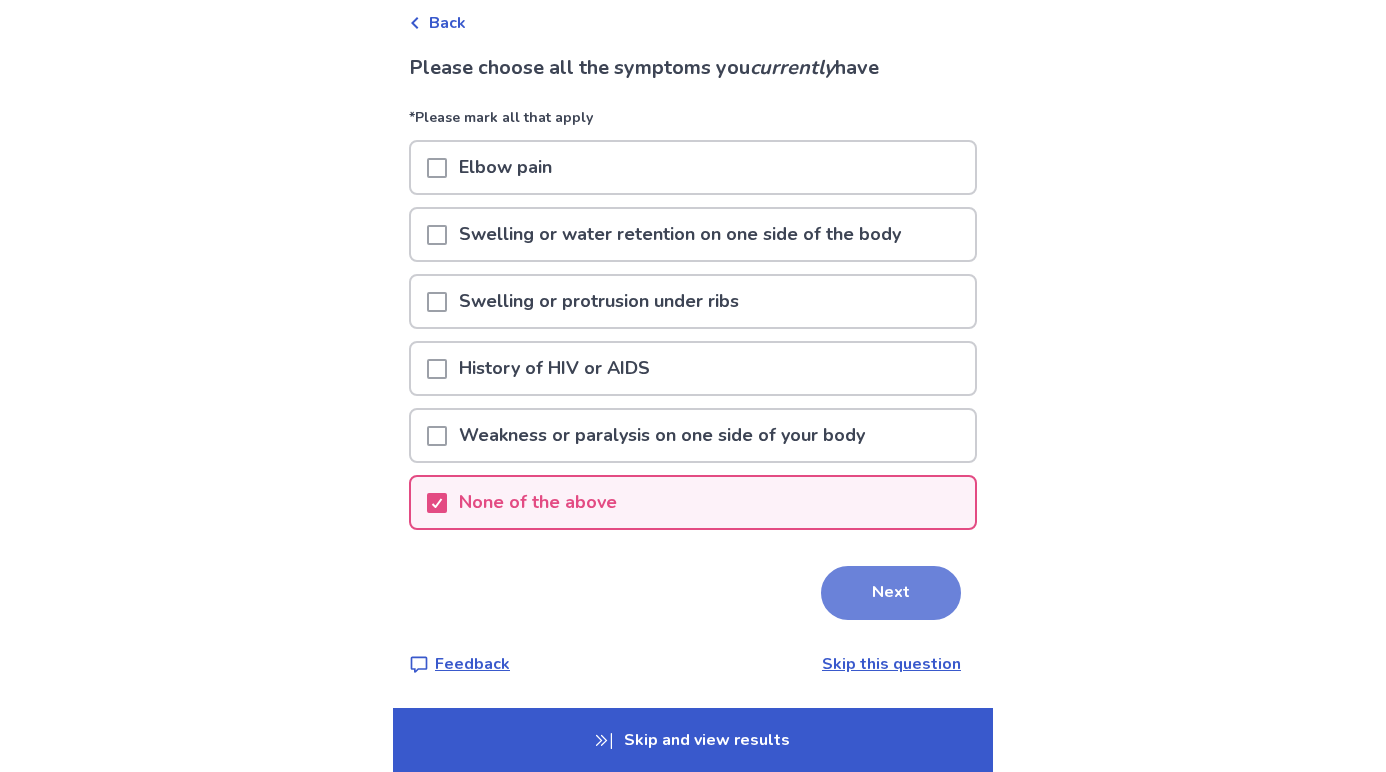 click on "Next" at bounding box center [891, 593] 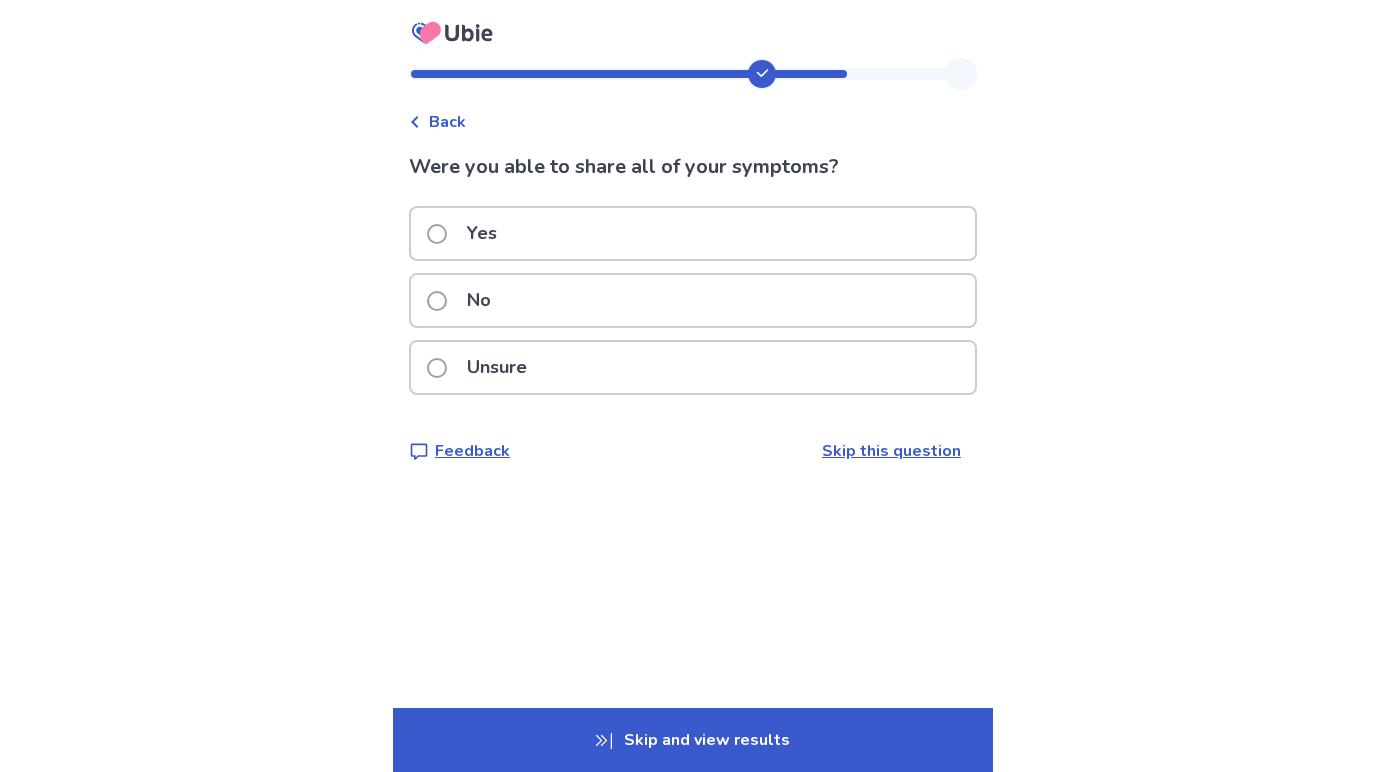click on "Skip this question" at bounding box center [891, 451] 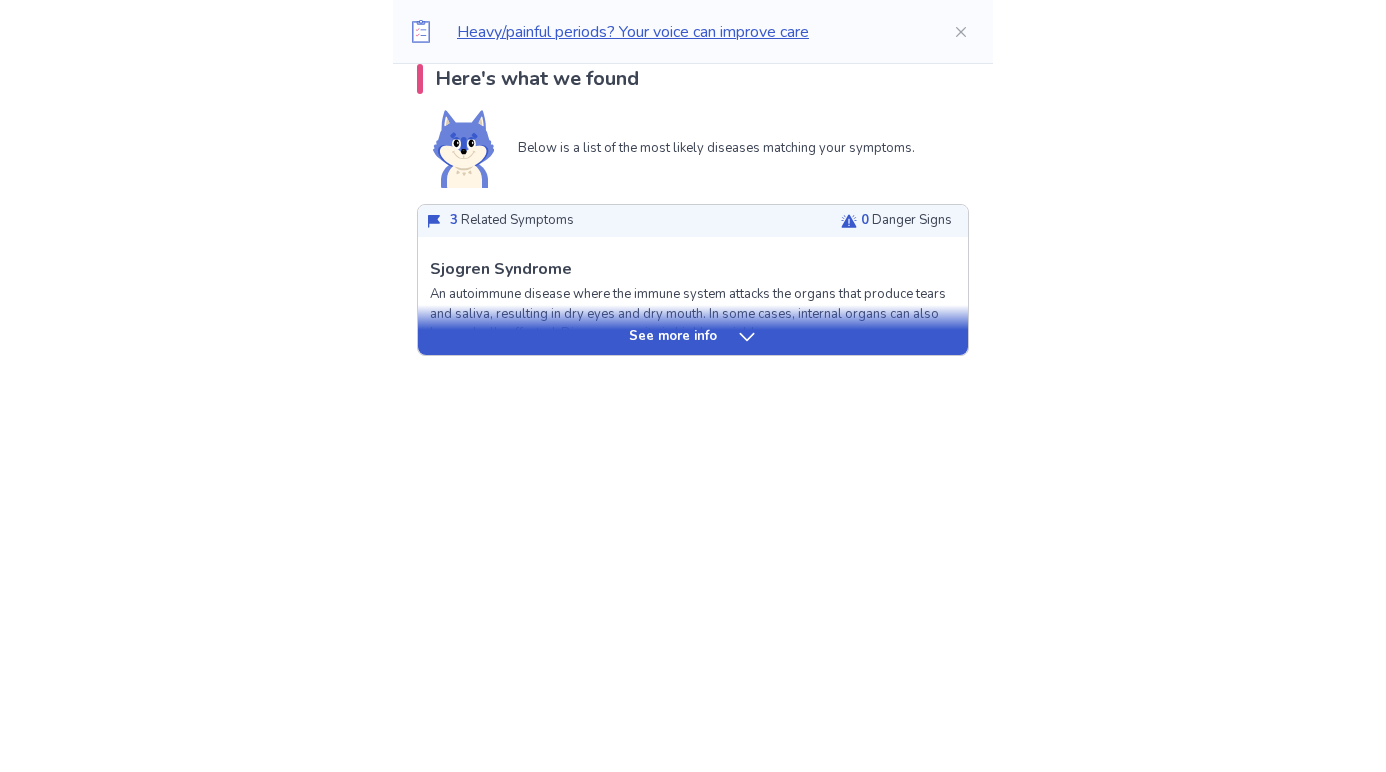 scroll, scrollTop: 546, scrollLeft: 0, axis: vertical 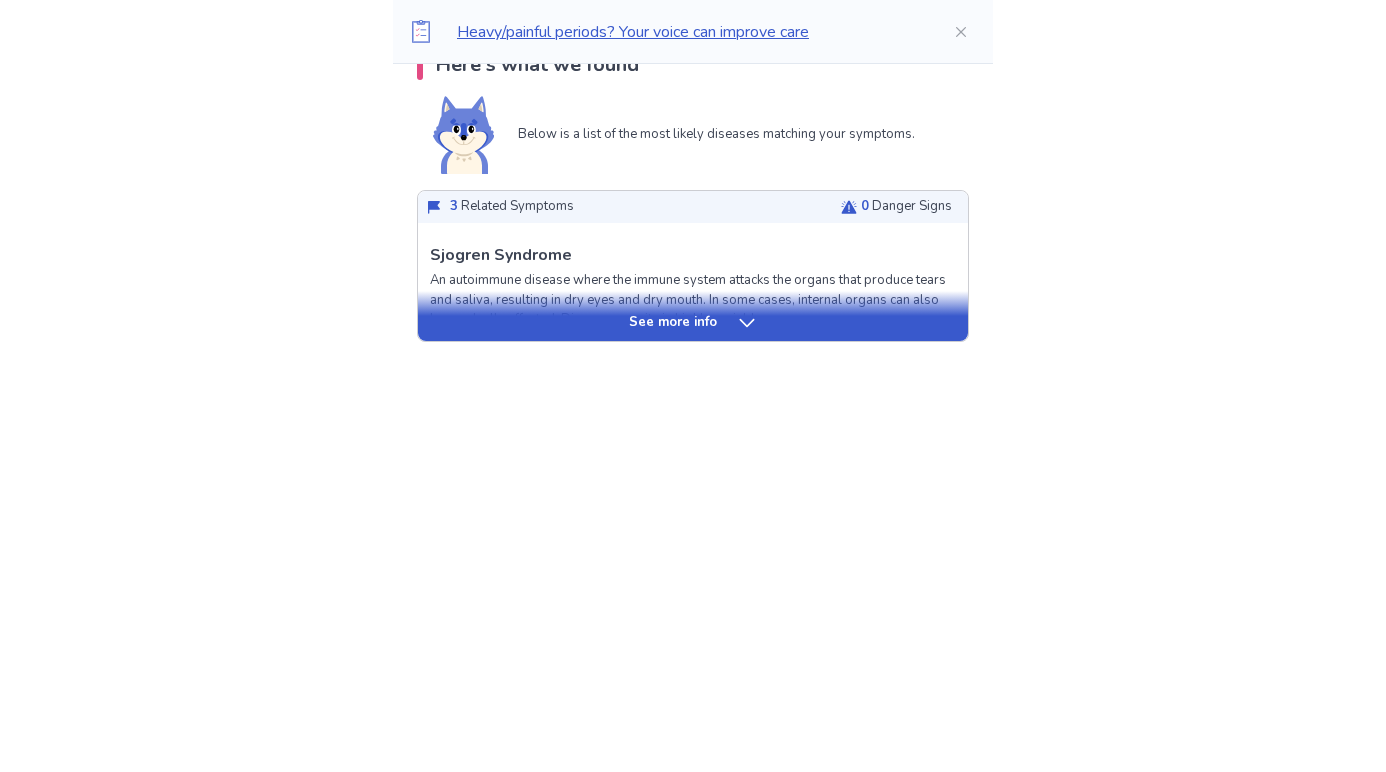 click 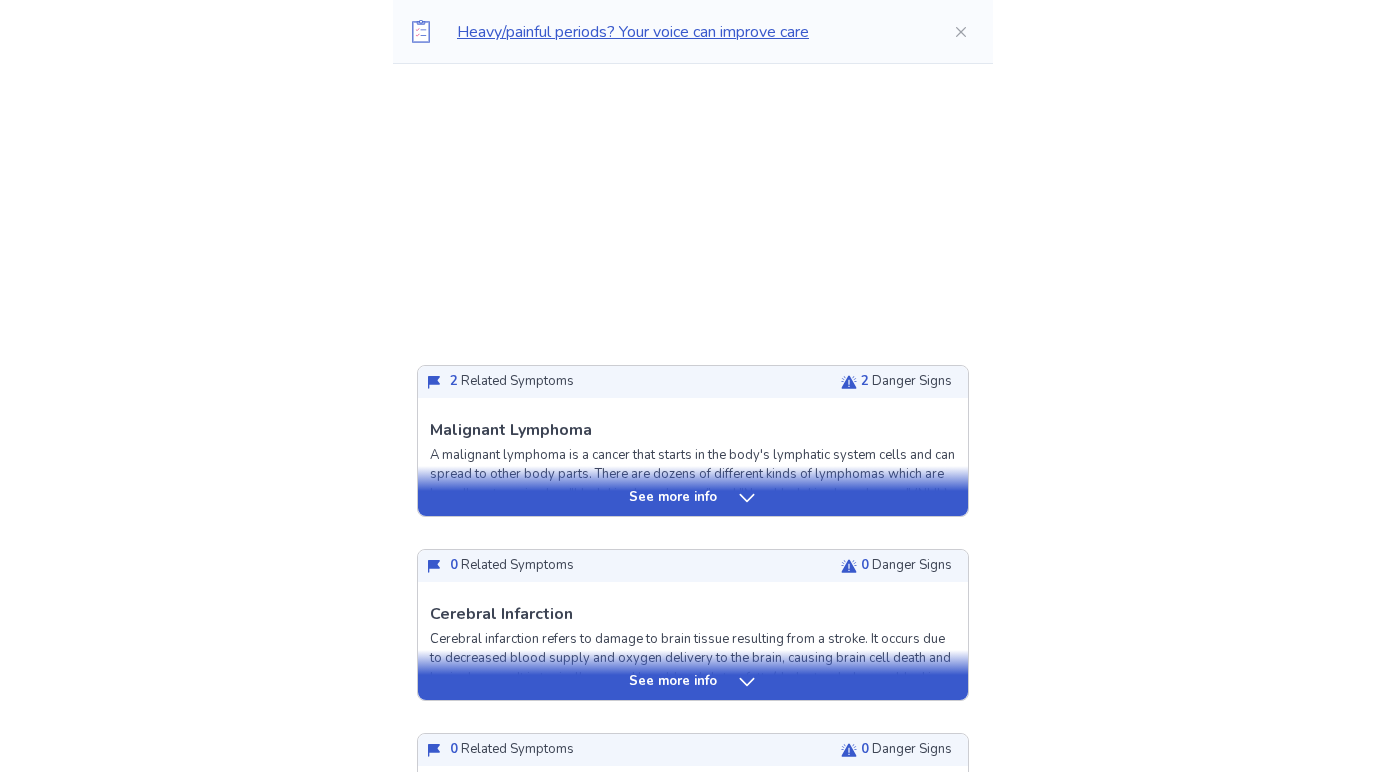 scroll, scrollTop: 2609, scrollLeft: 0, axis: vertical 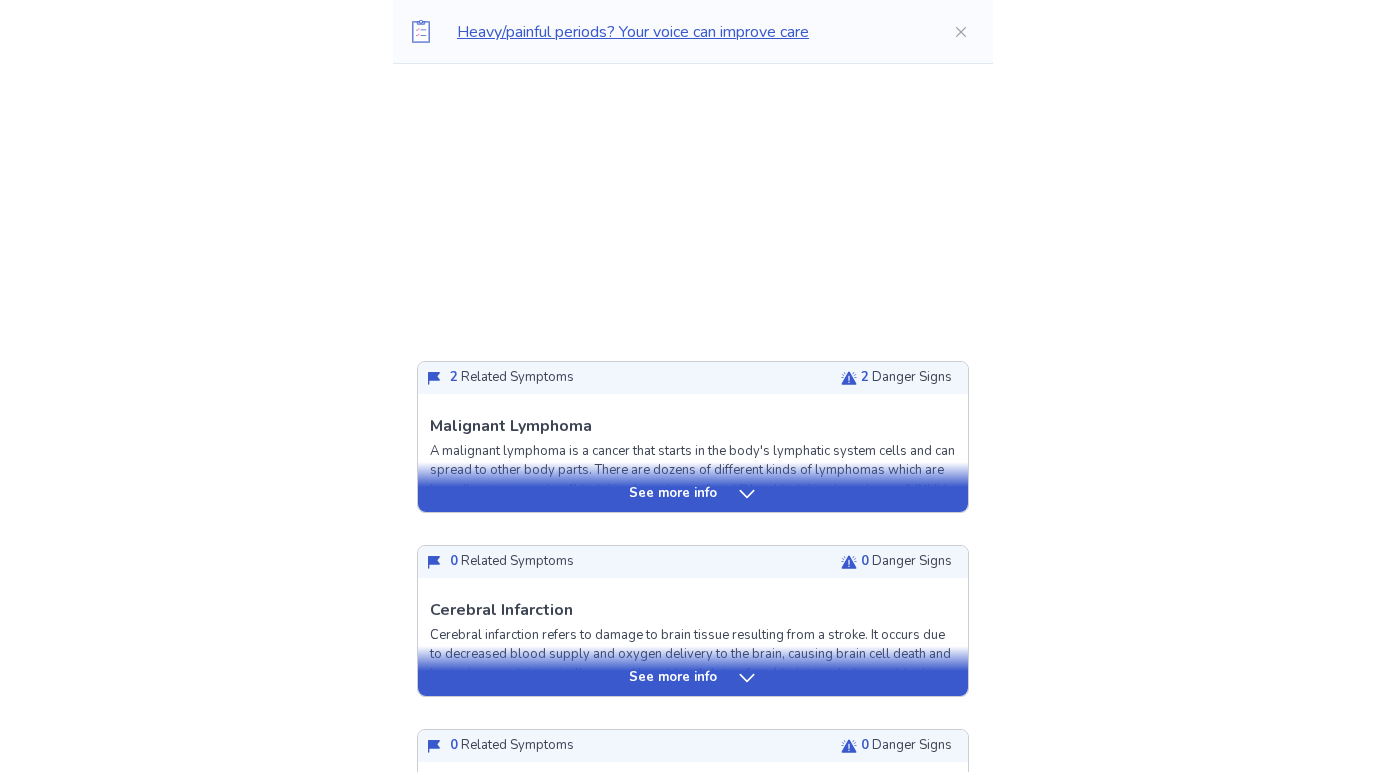 click on "See more info" at bounding box center [693, 494] 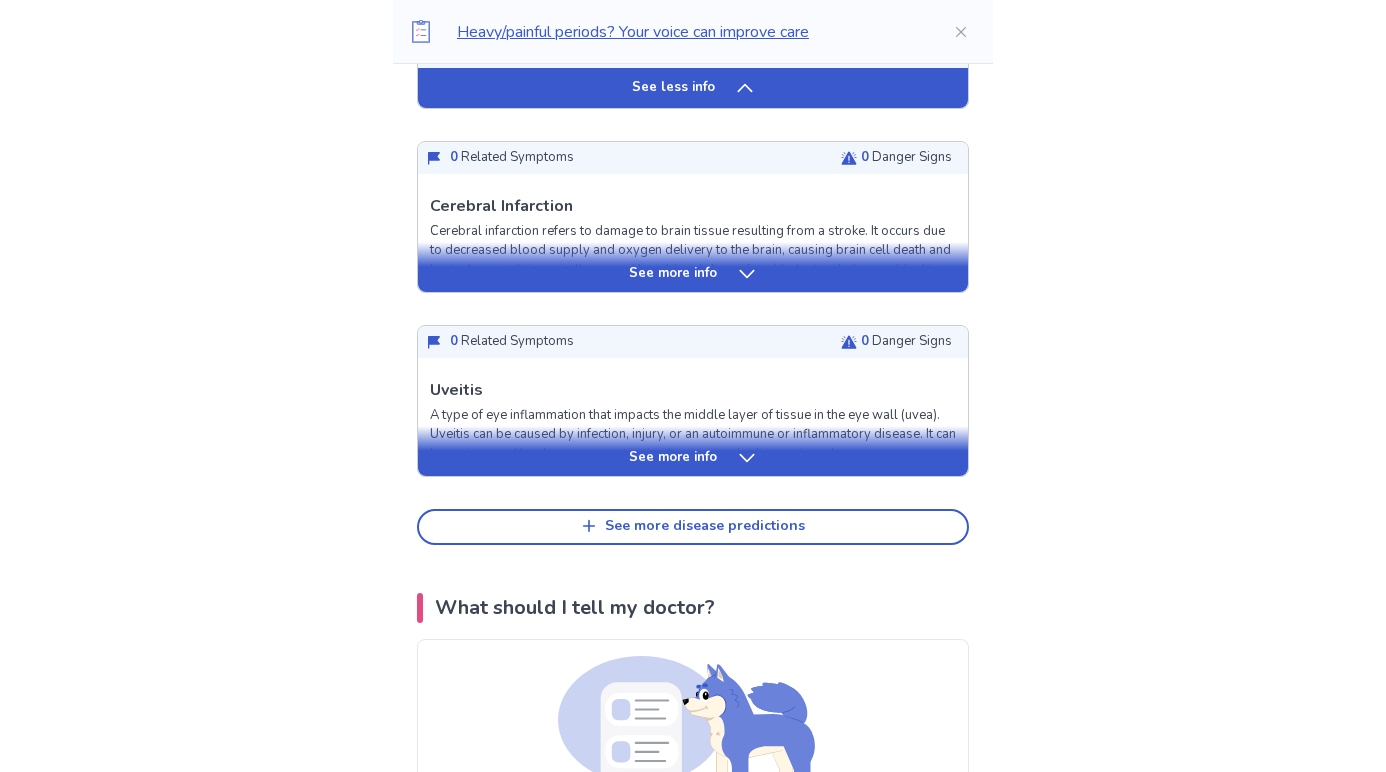 scroll, scrollTop: 4682, scrollLeft: 0, axis: vertical 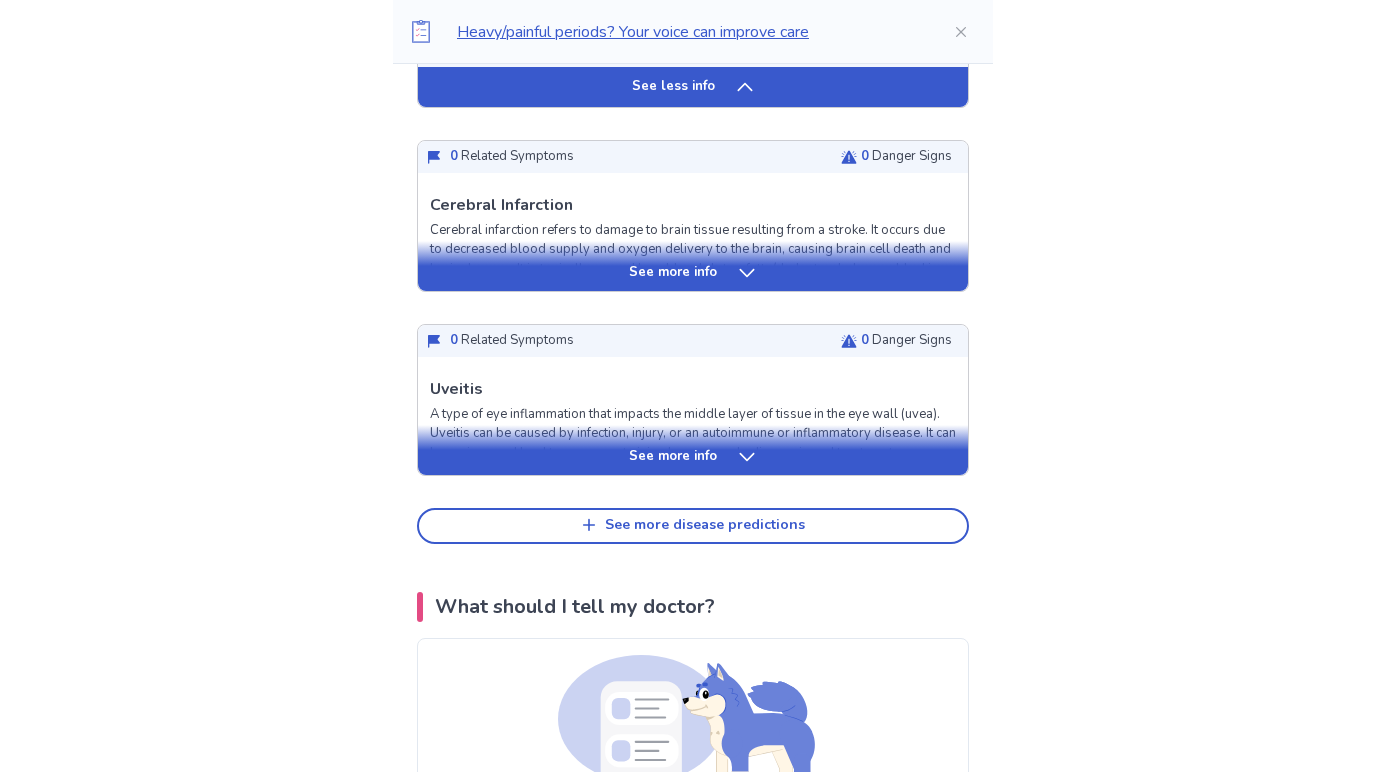 click 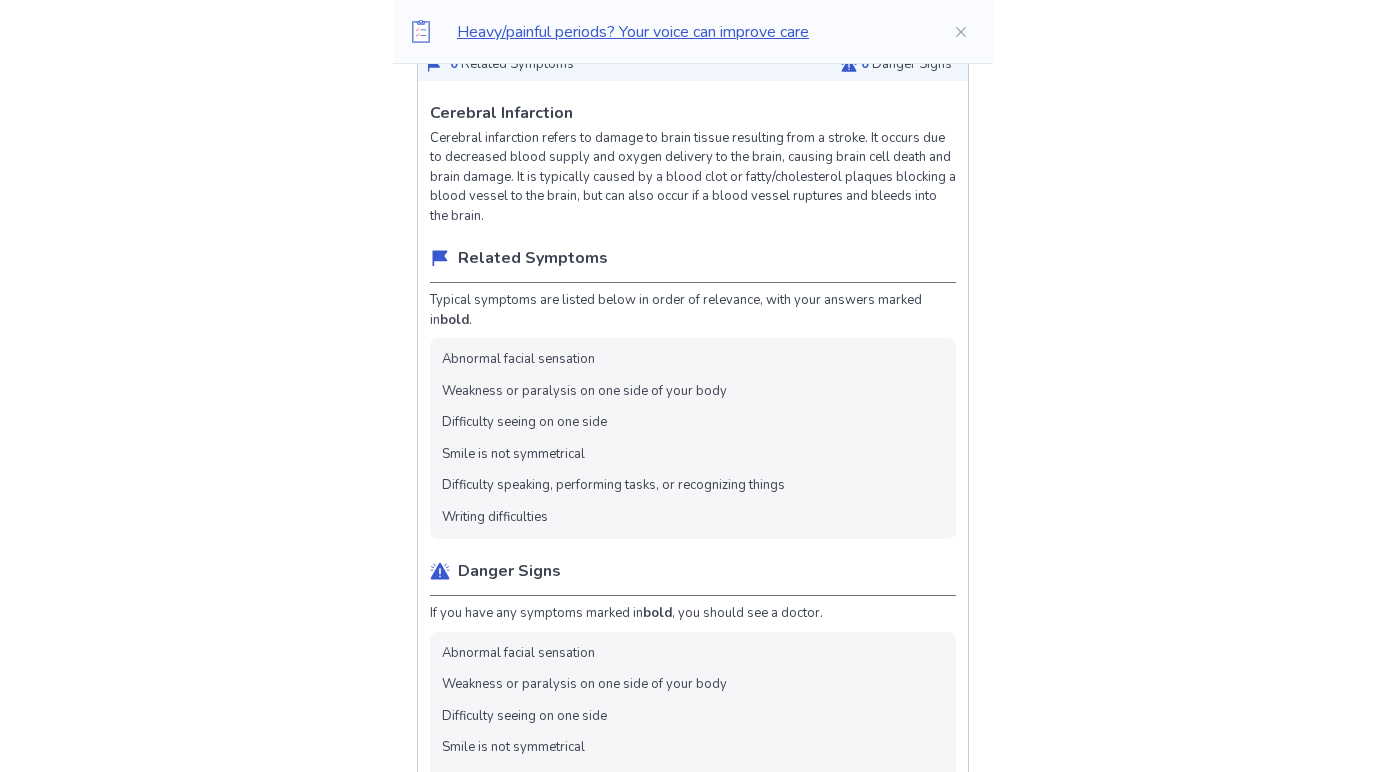 scroll, scrollTop: 4937, scrollLeft: 0, axis: vertical 